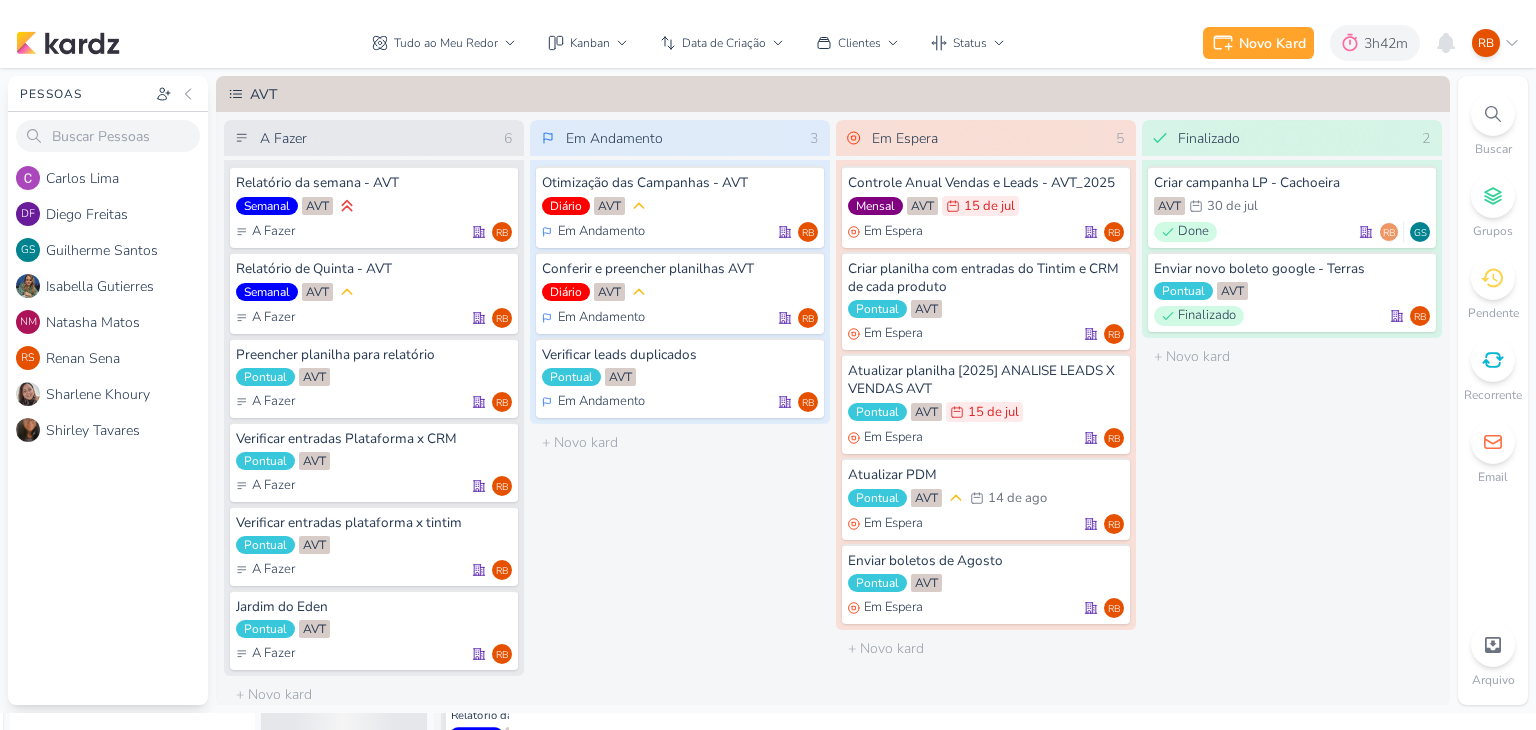 scroll, scrollTop: 0, scrollLeft: 0, axis: both 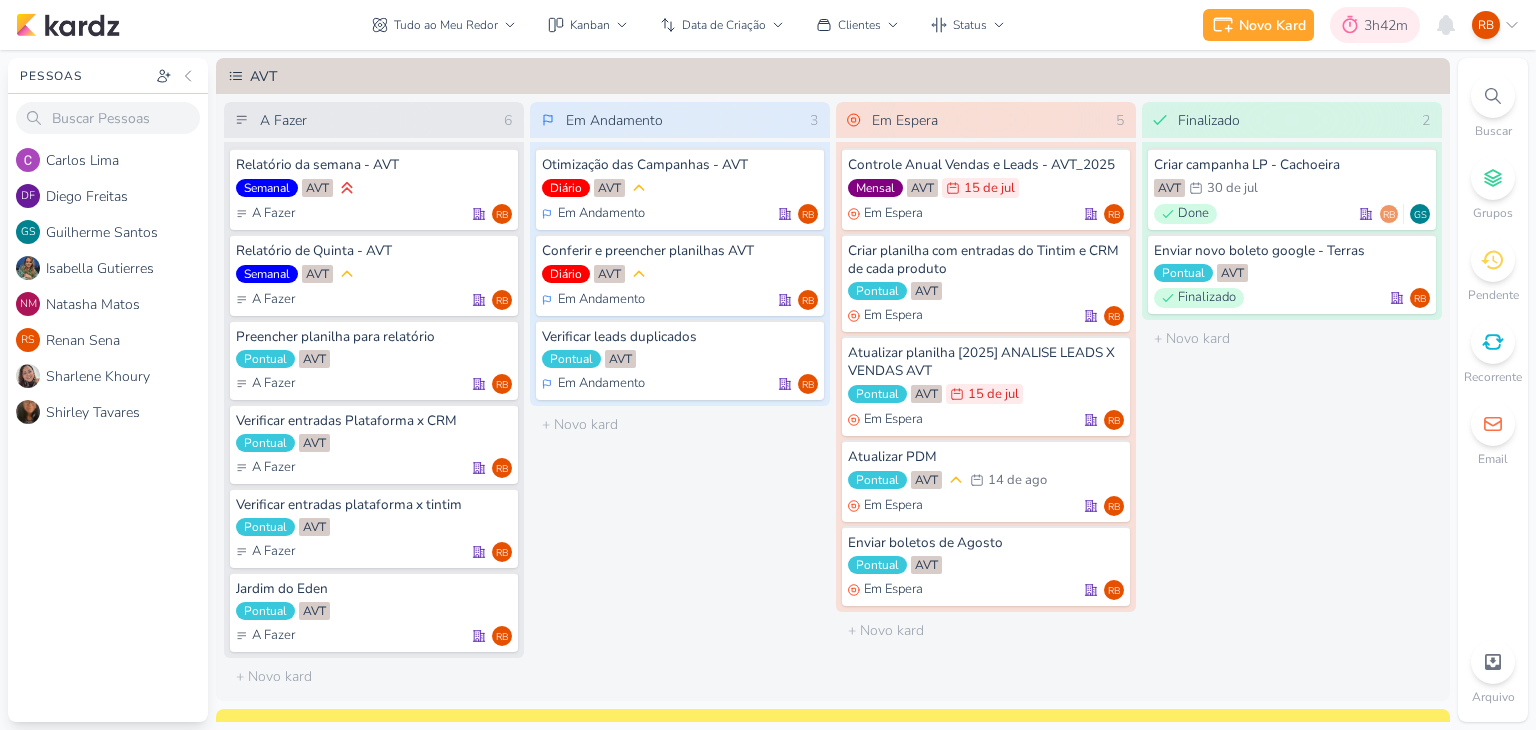click on "3h42m" at bounding box center [1389, 25] 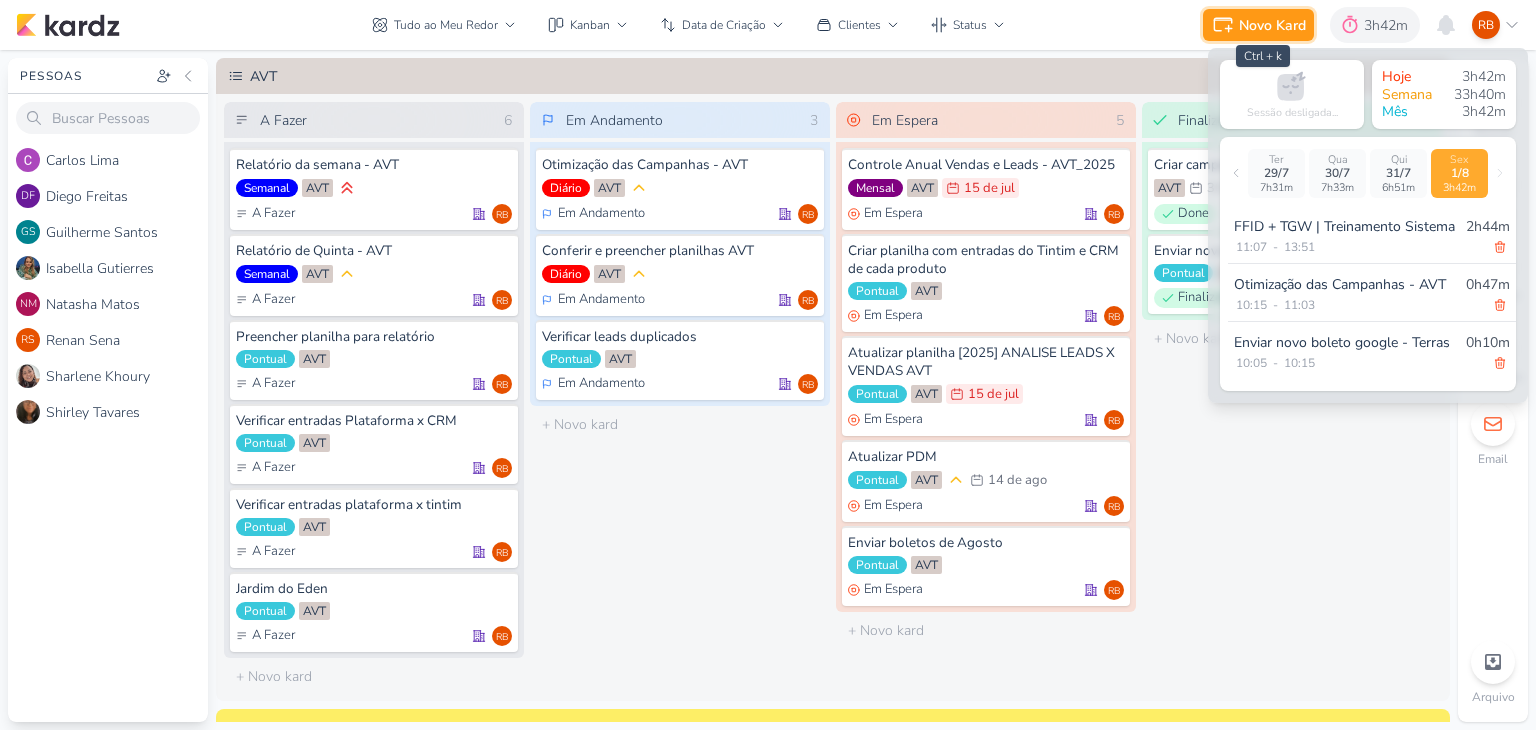 click on "Novo Kard" at bounding box center (1272, 25) 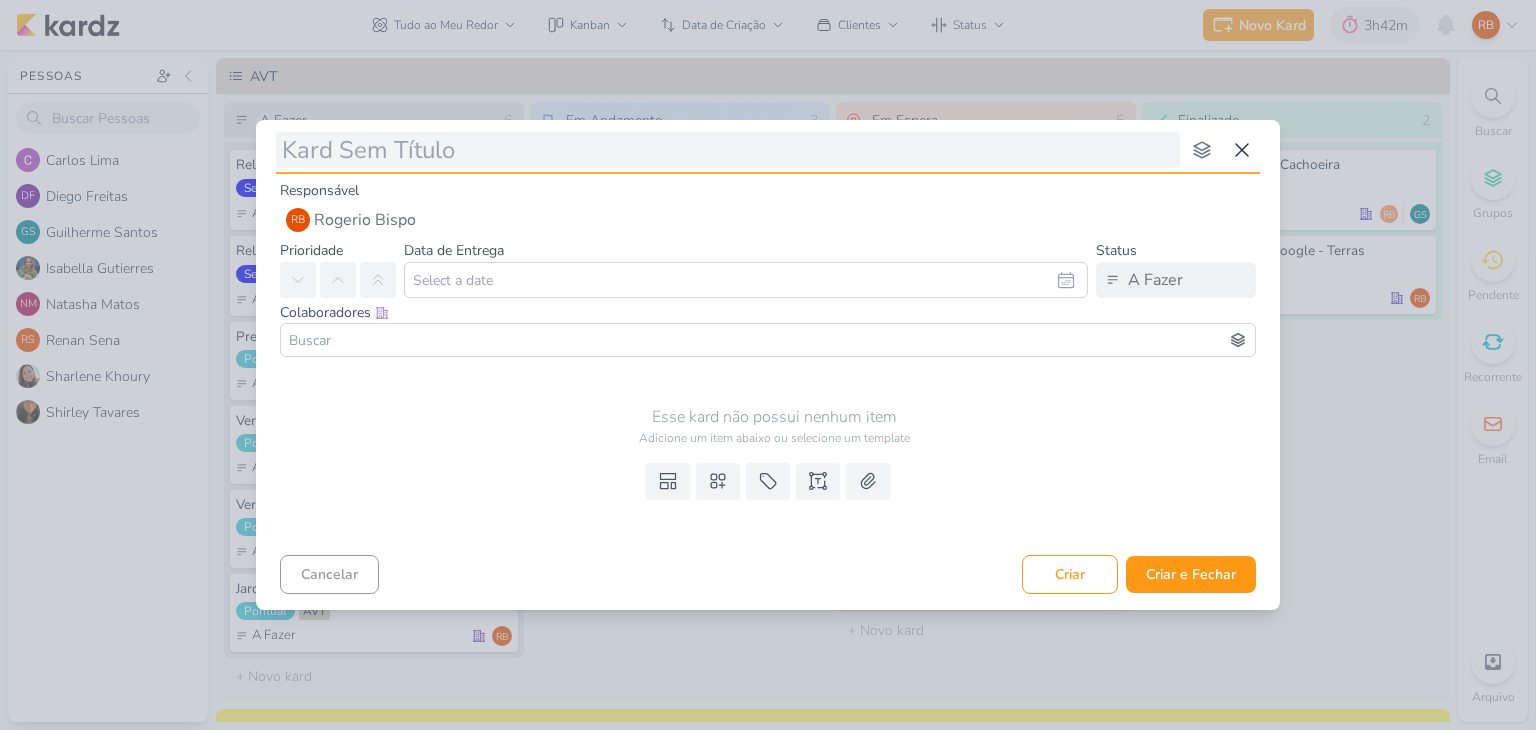 click at bounding box center [728, 150] 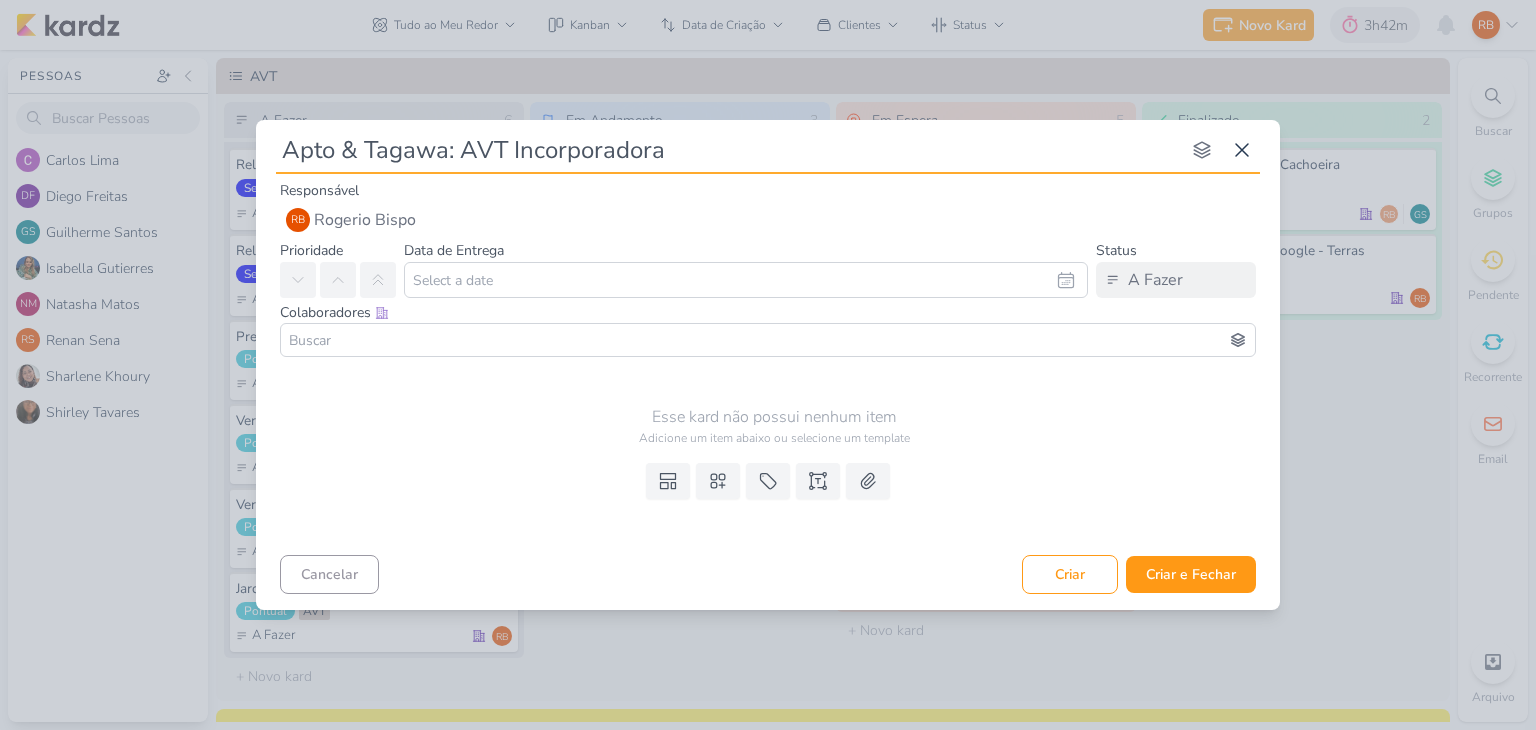type 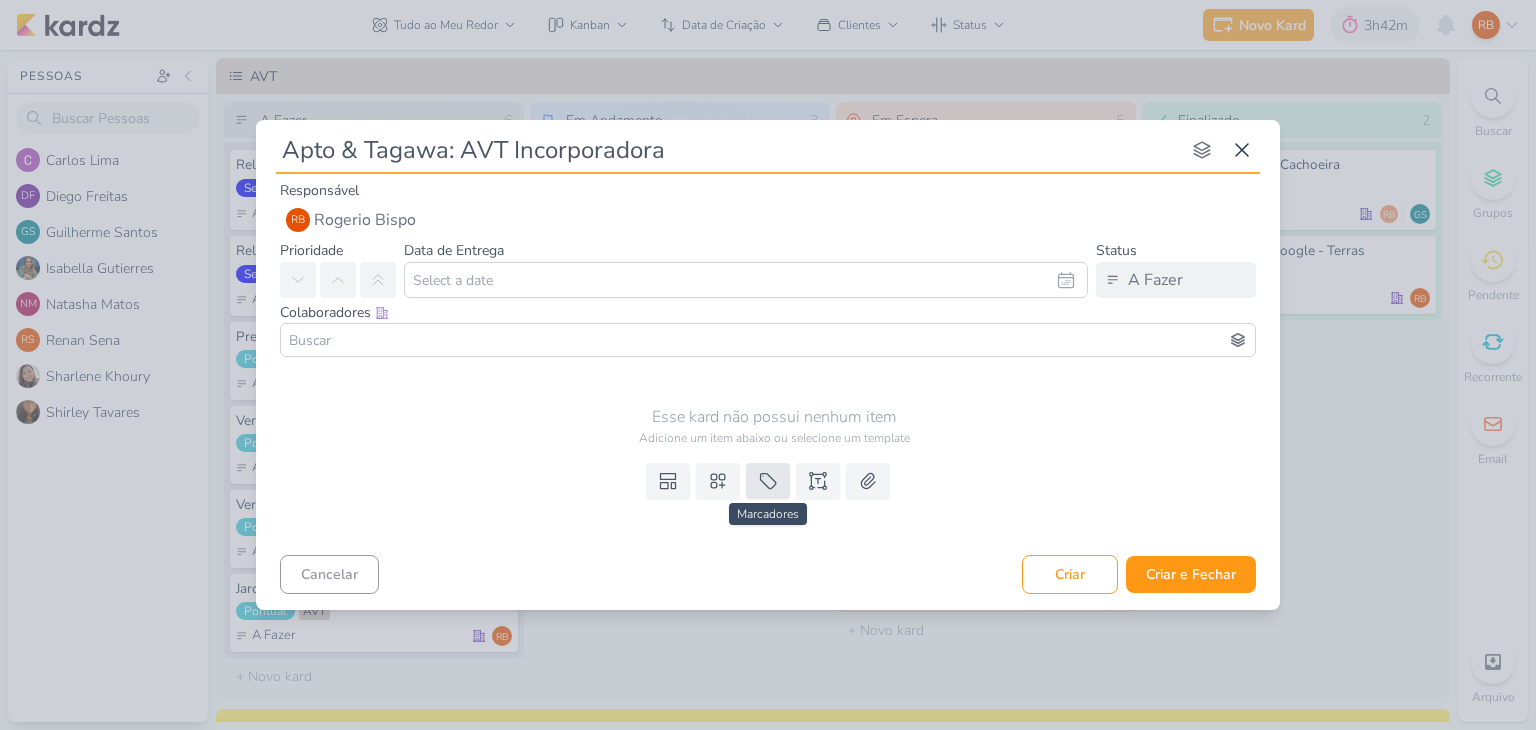 type on "Apto & Tagawa: AVT Incorporadora" 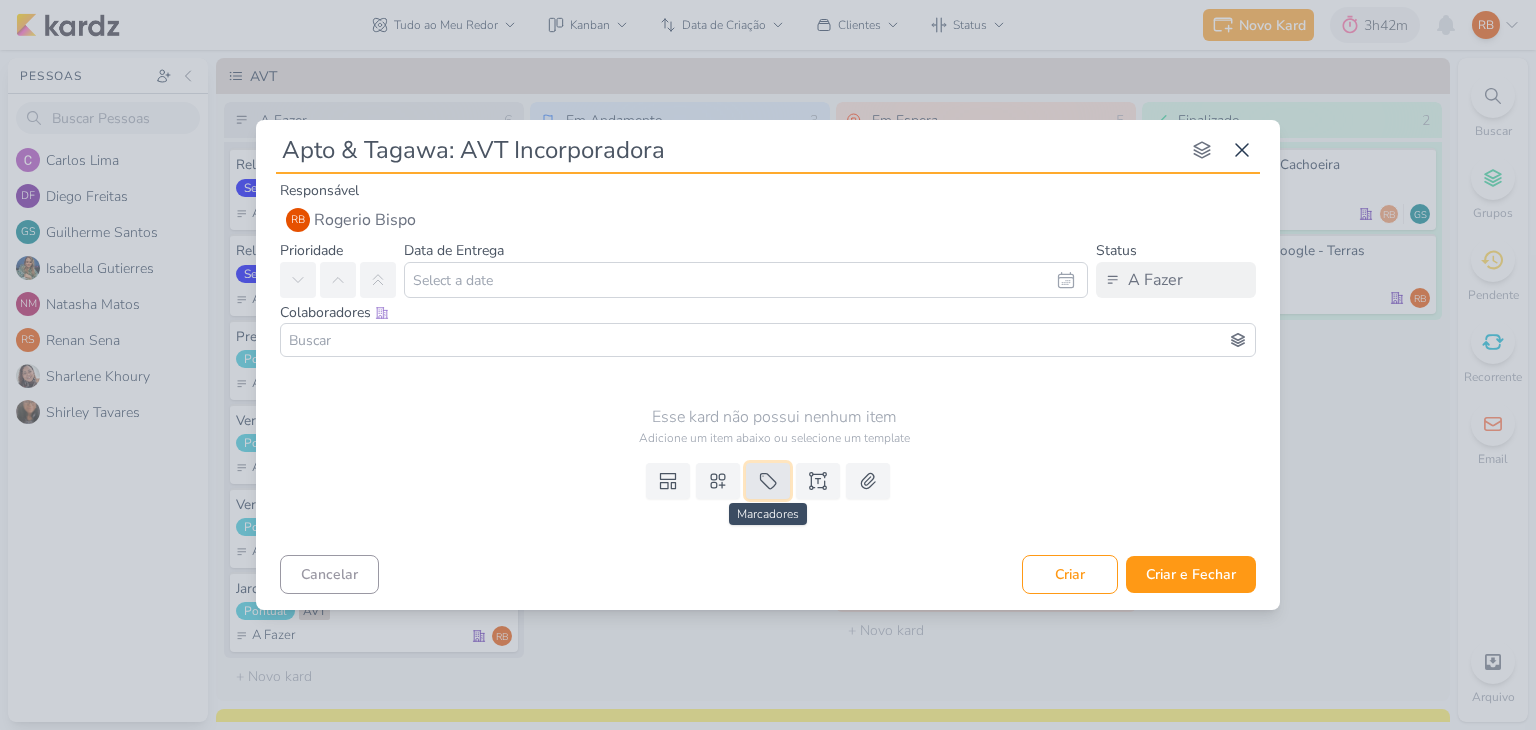 click at bounding box center [768, 481] 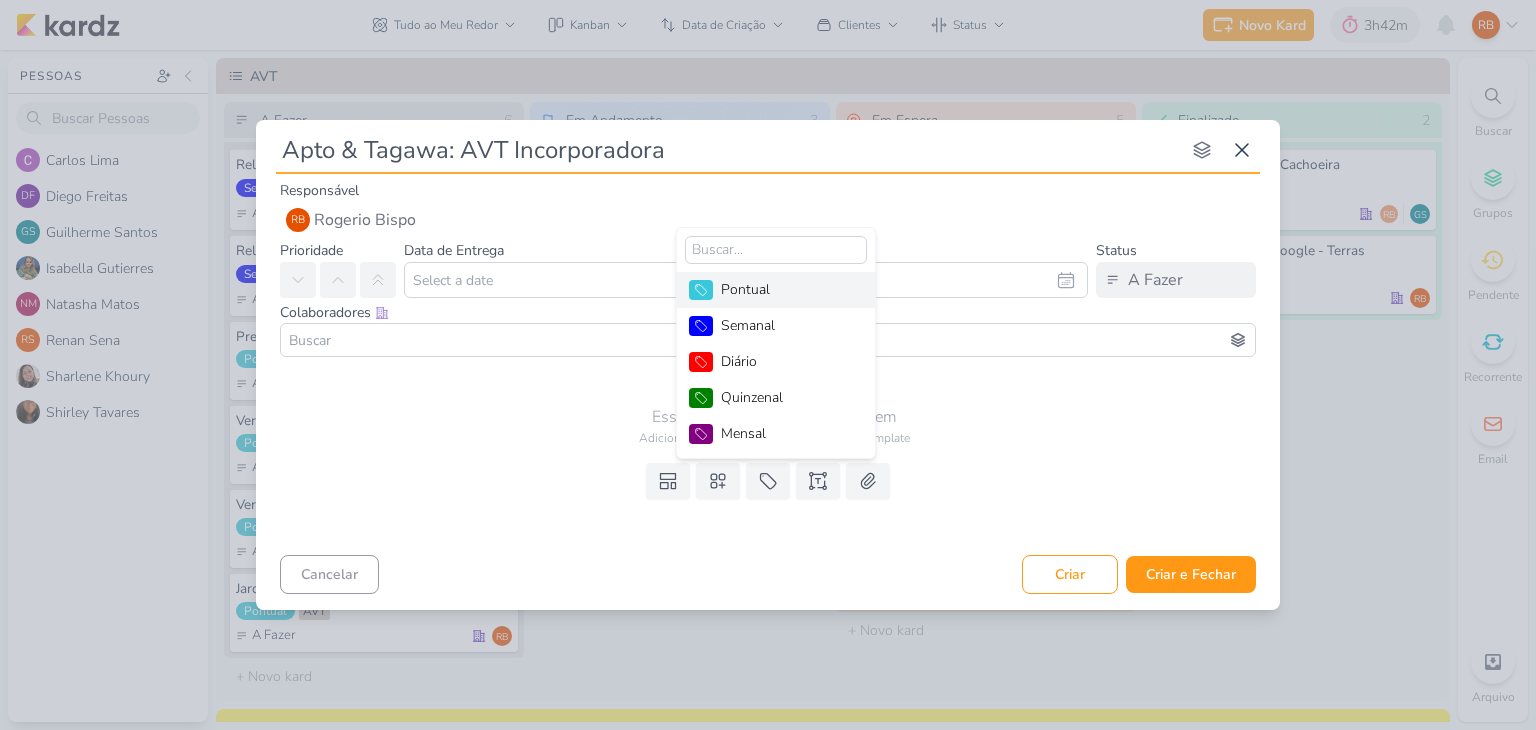 click on "Pontual" at bounding box center [786, 289] 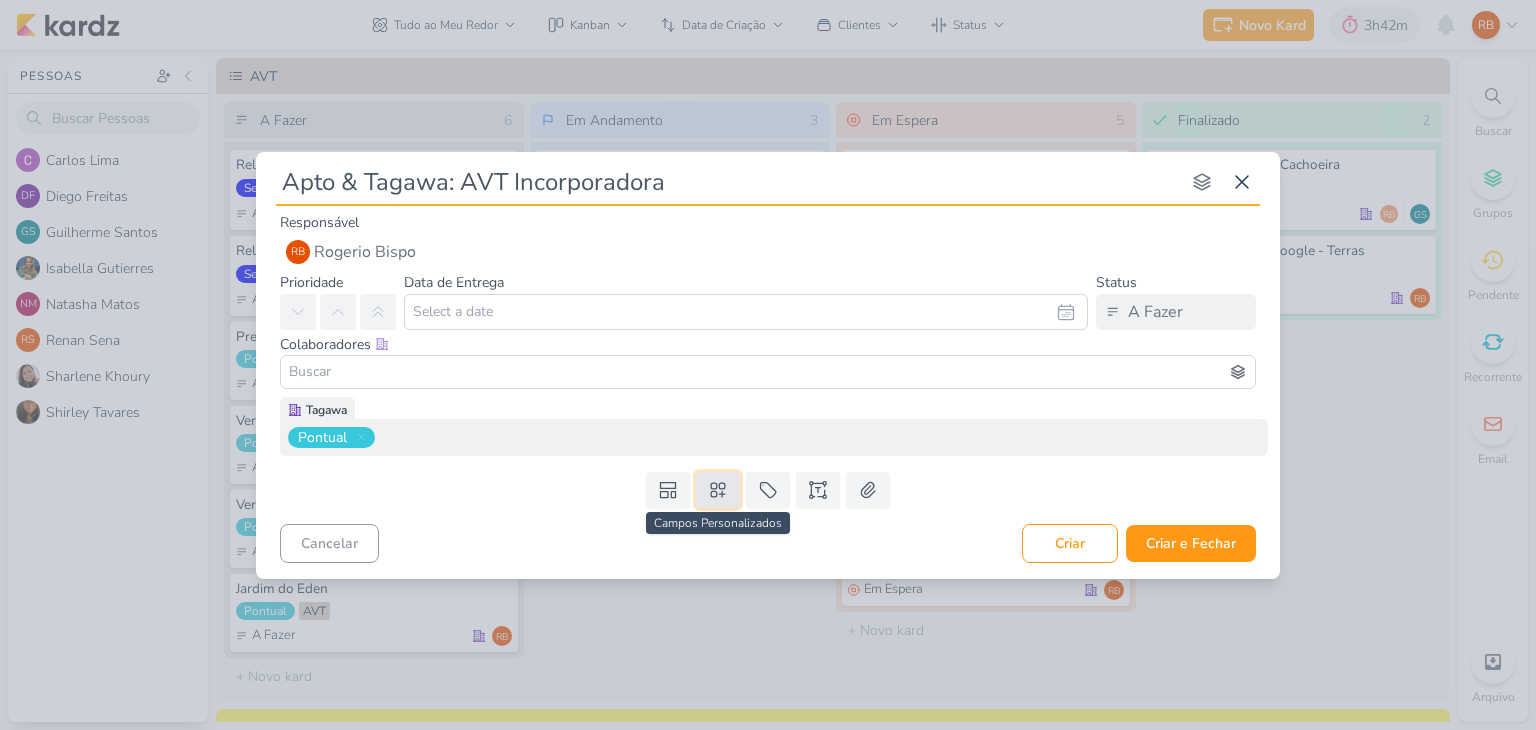 click 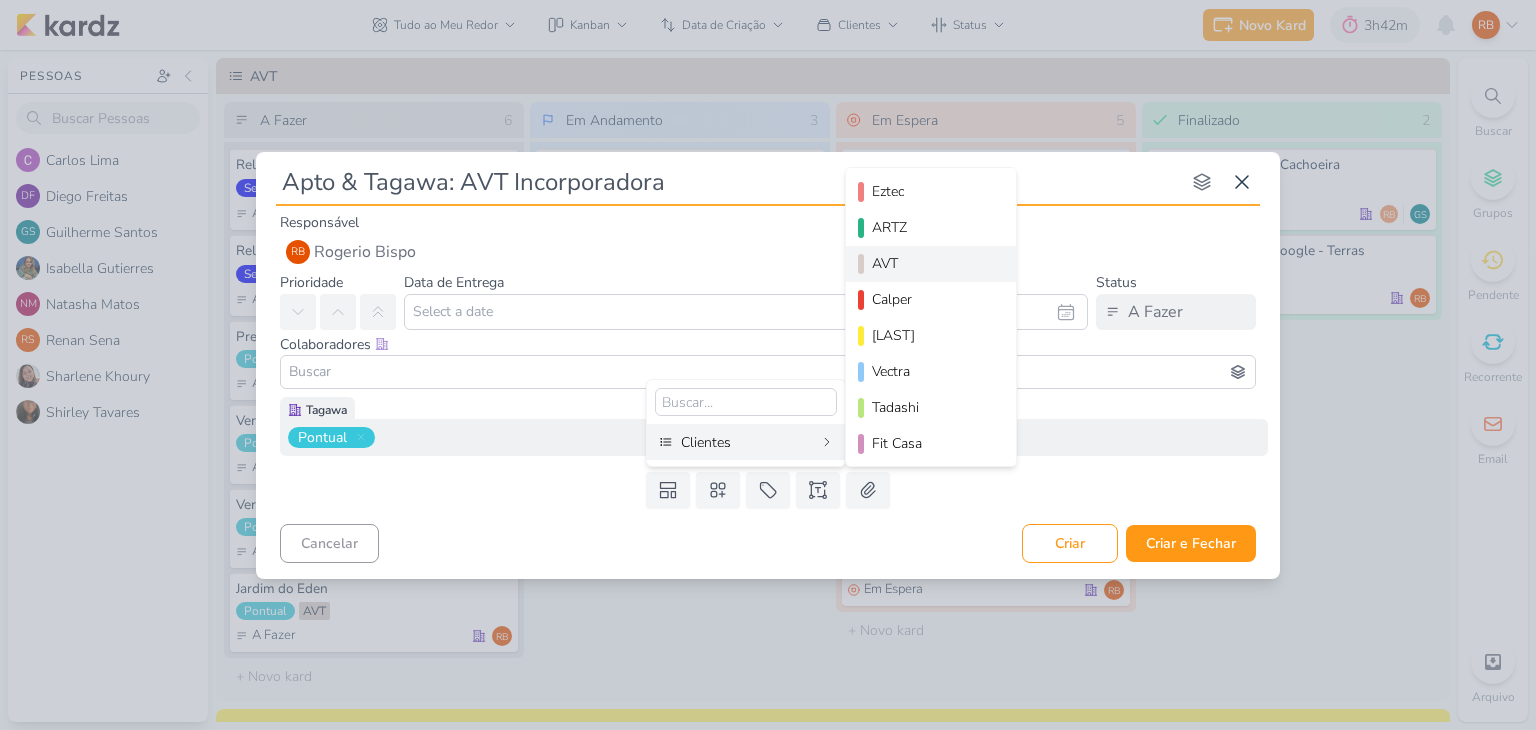 click on "AVT" at bounding box center (932, 263) 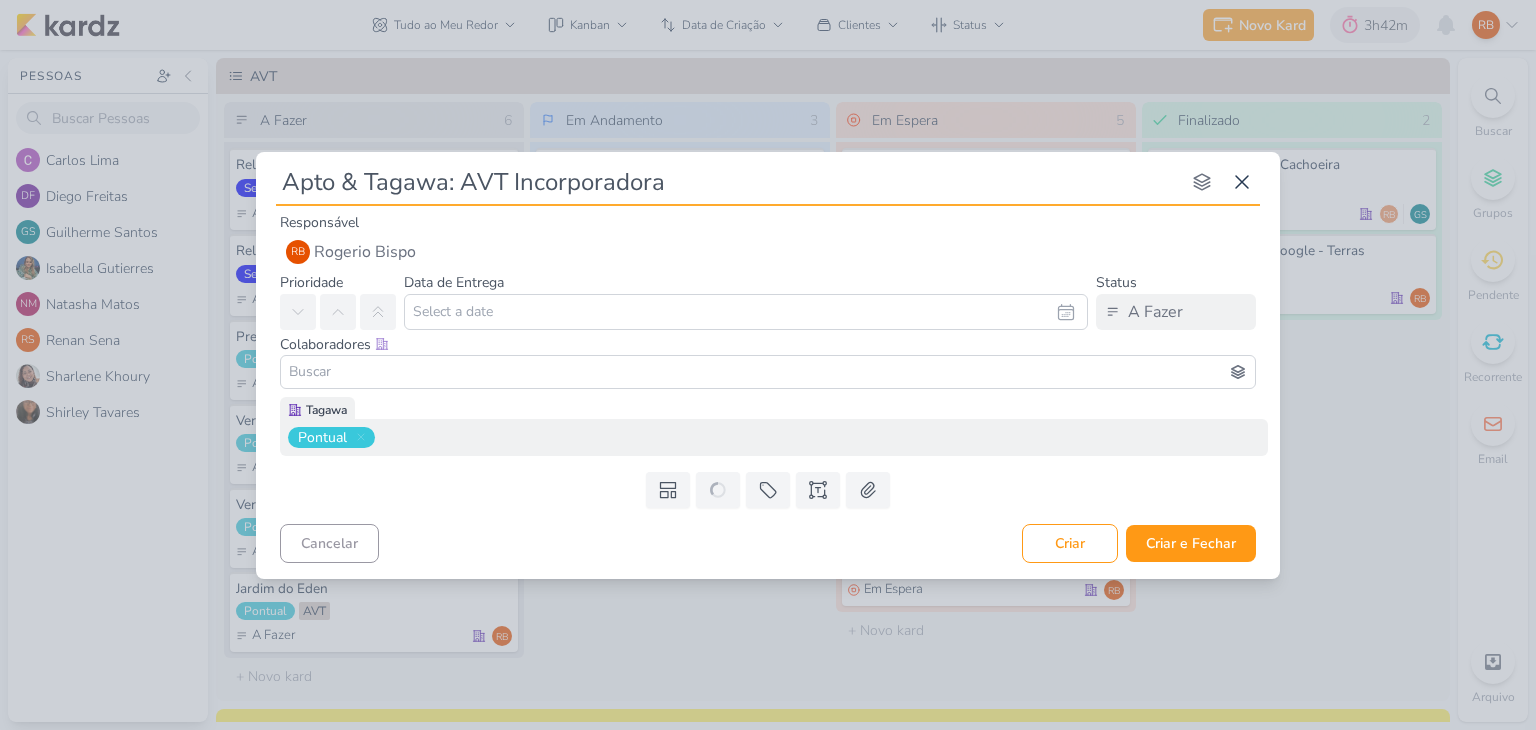 type 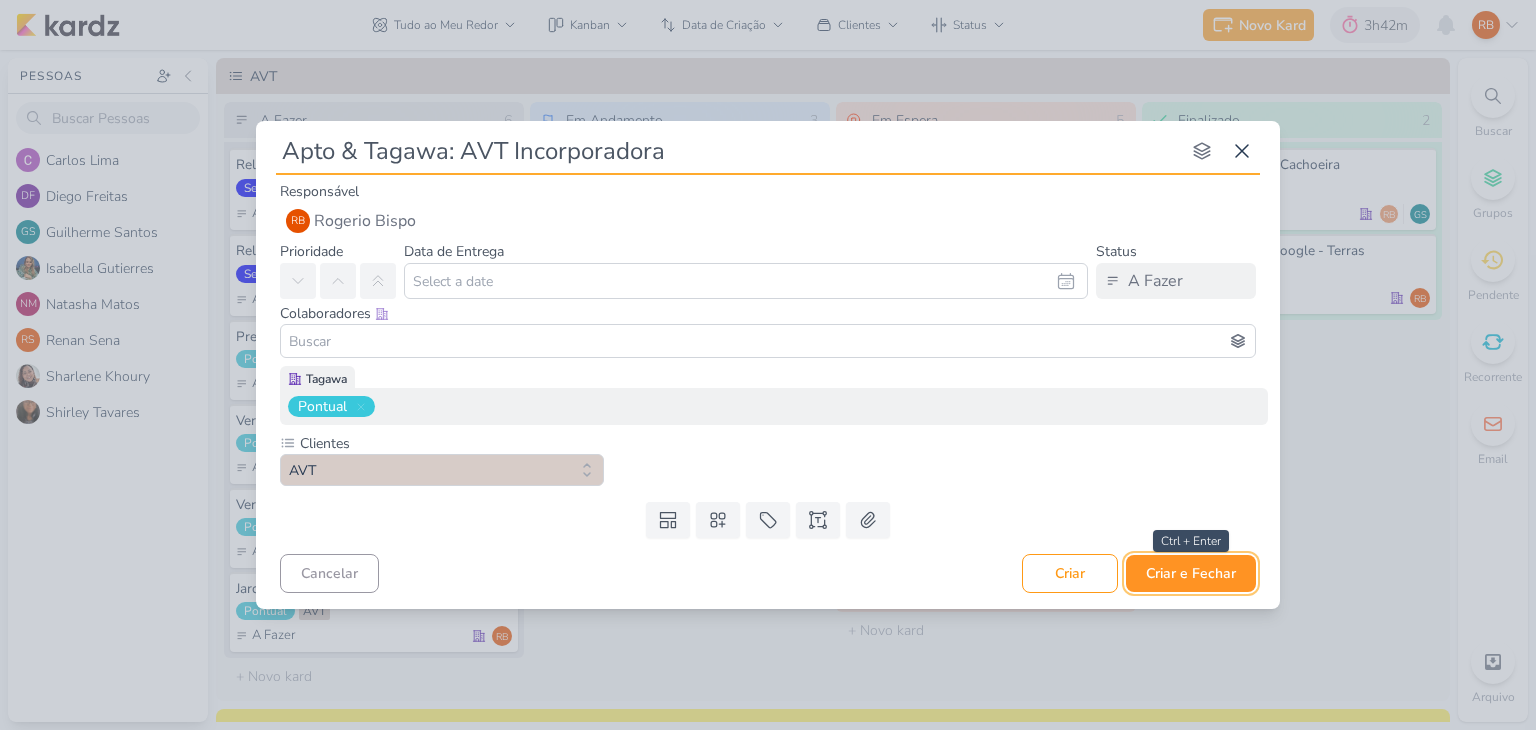 click on "Criar e Fechar" at bounding box center [1191, 573] 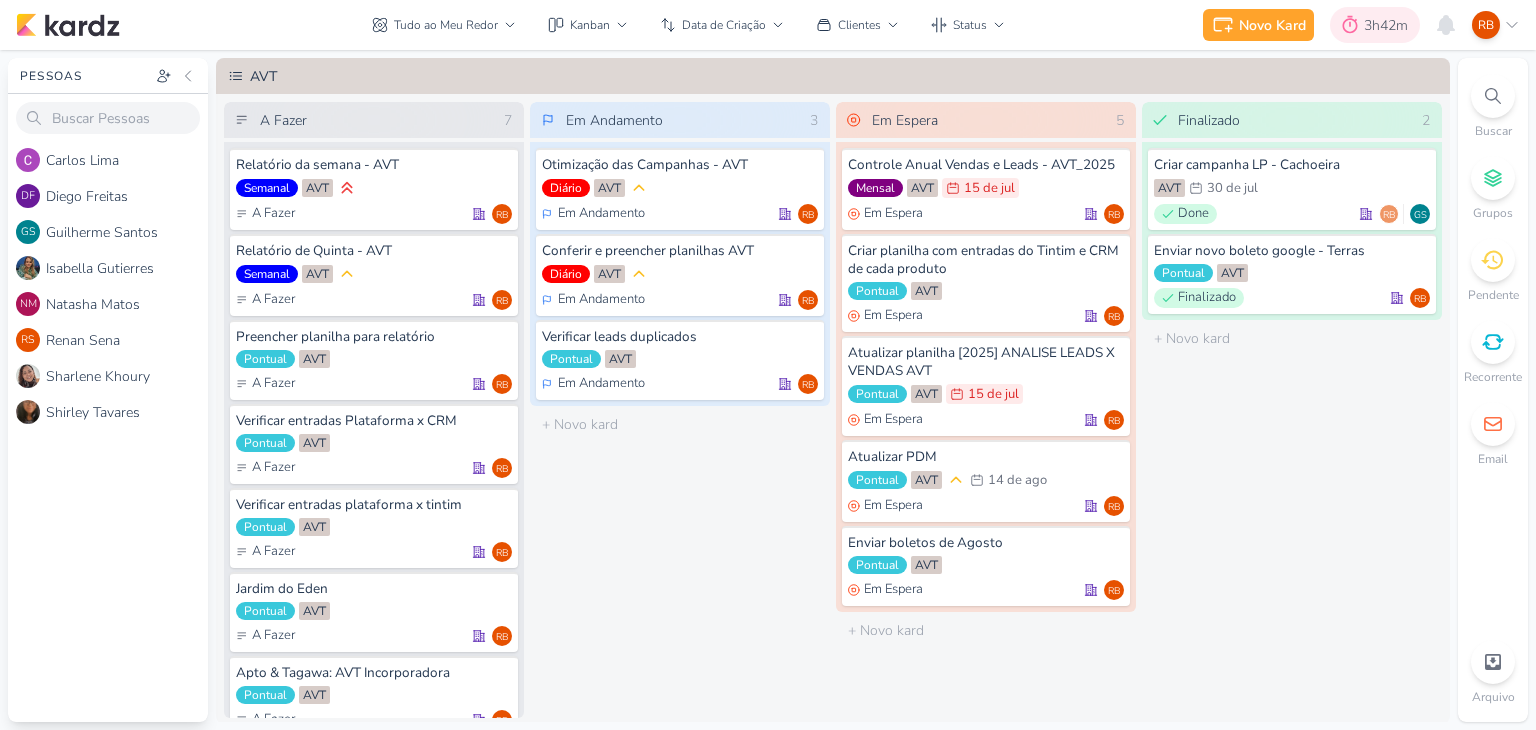 click on "3h42m" at bounding box center (1389, 25) 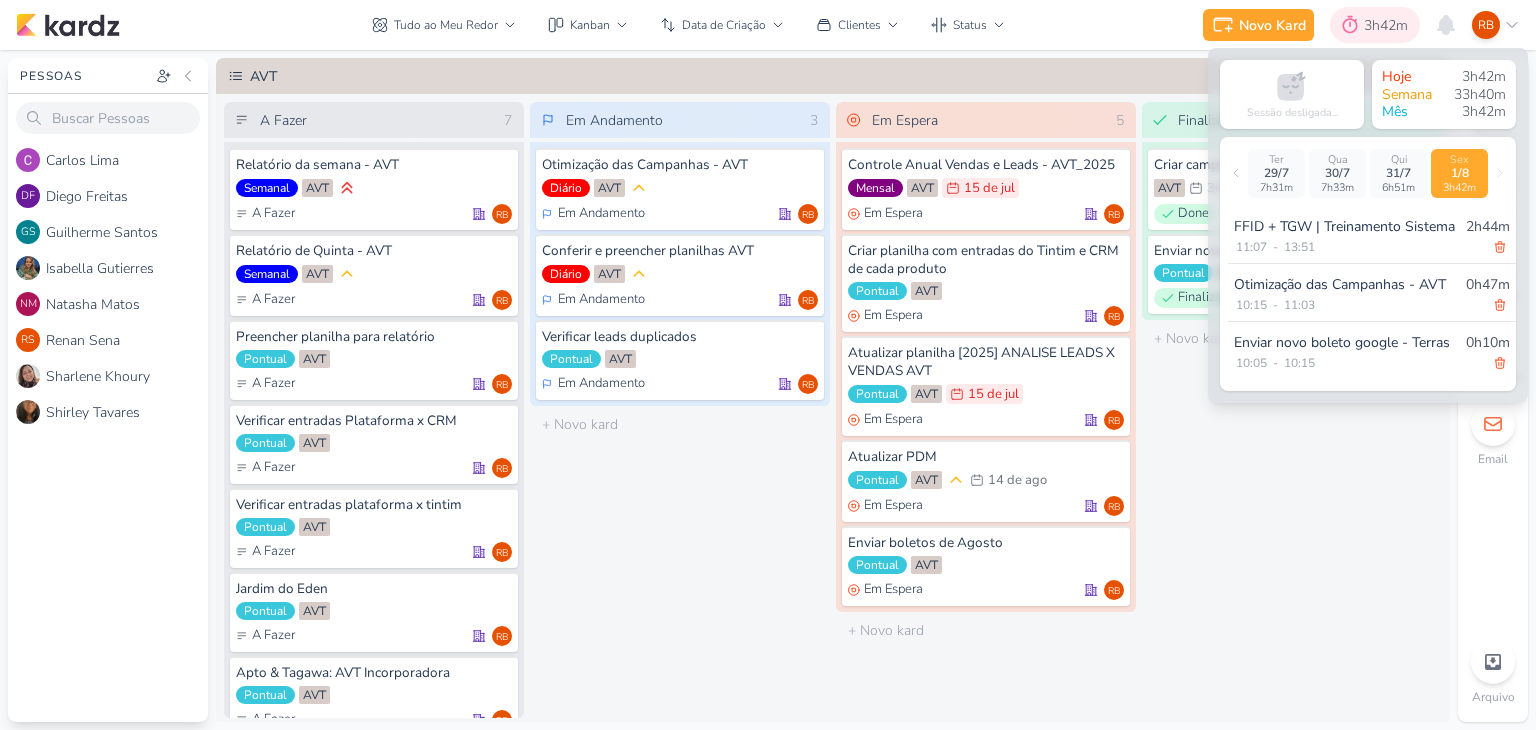 click on "3h42m" at bounding box center (1389, 25) 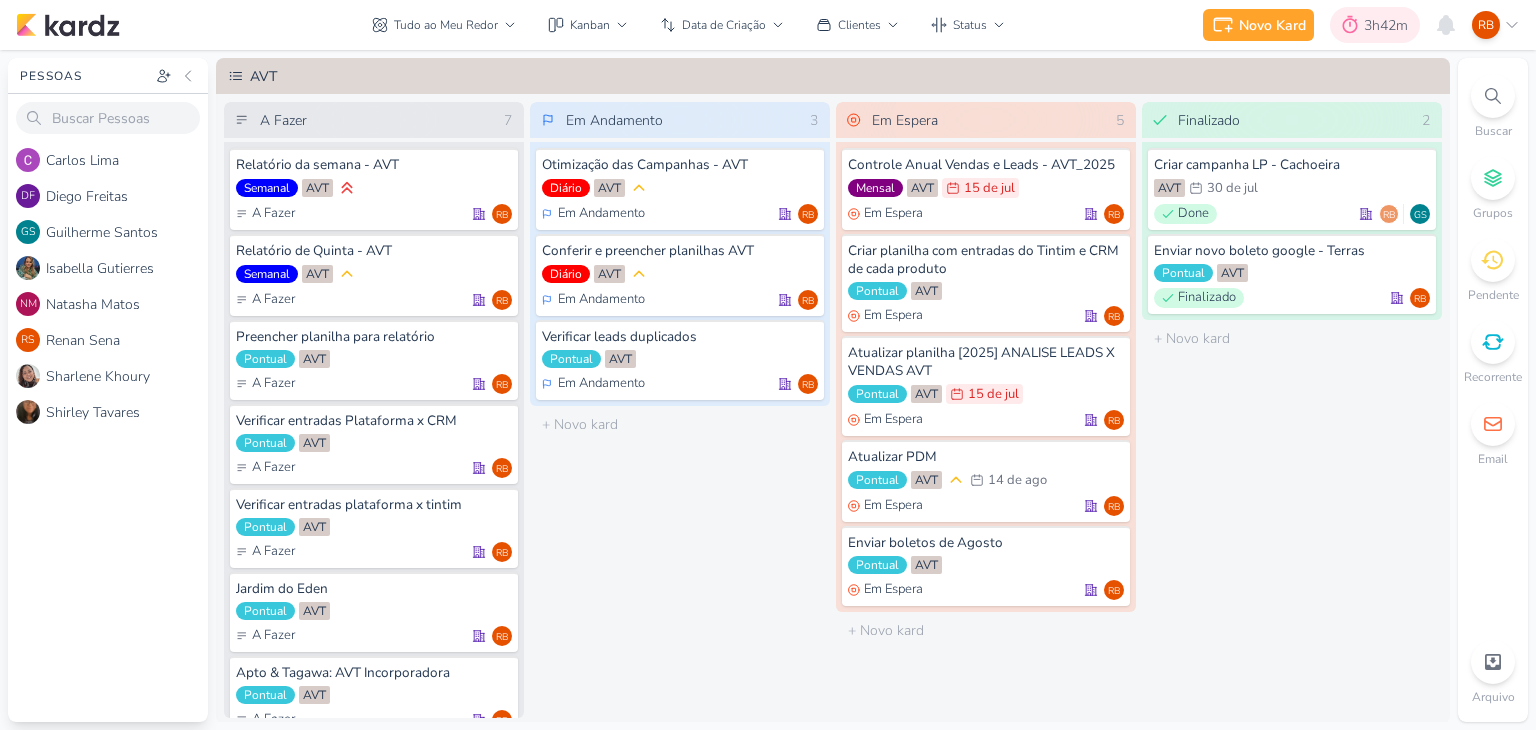 click on "3h42m" at bounding box center (1389, 25) 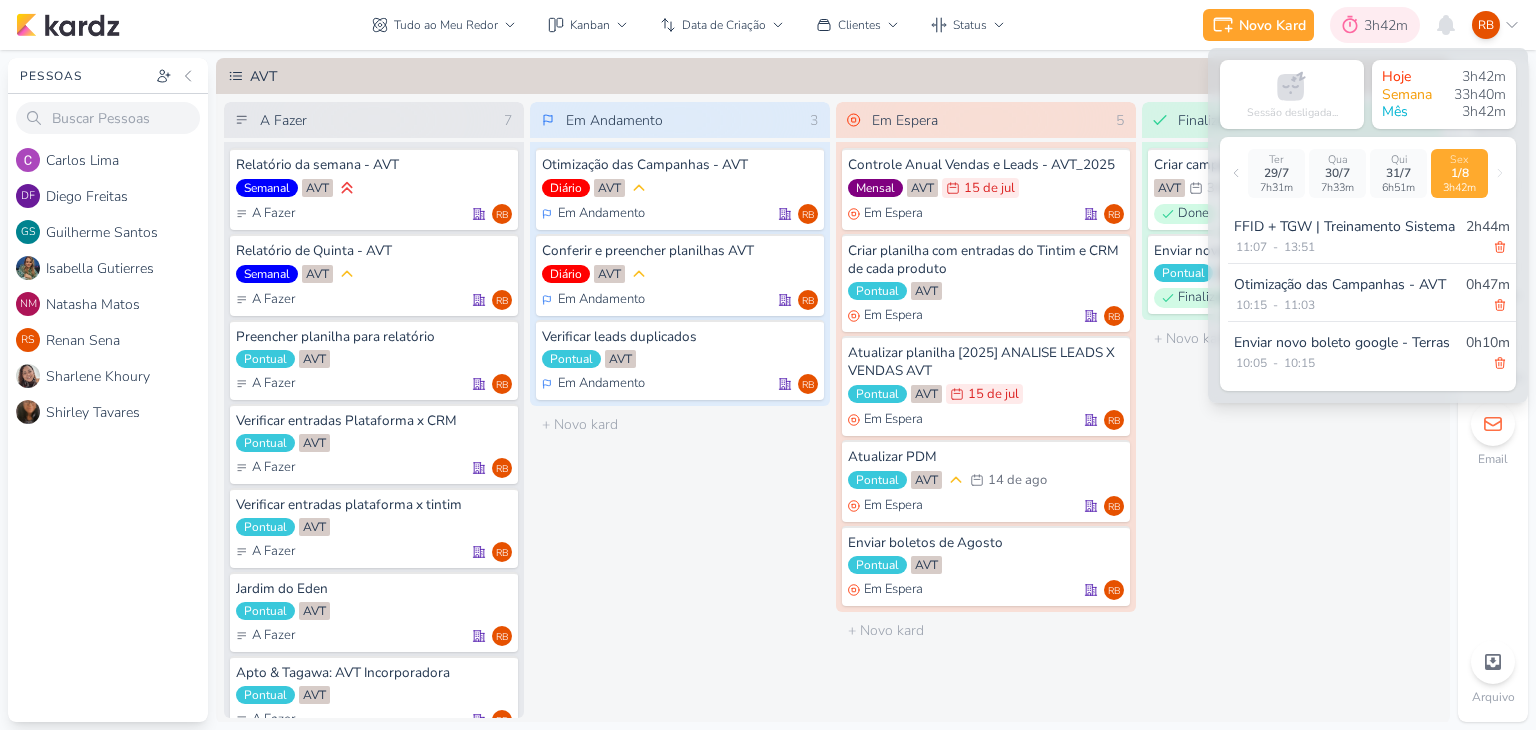 click on "3h42m" at bounding box center [1389, 25] 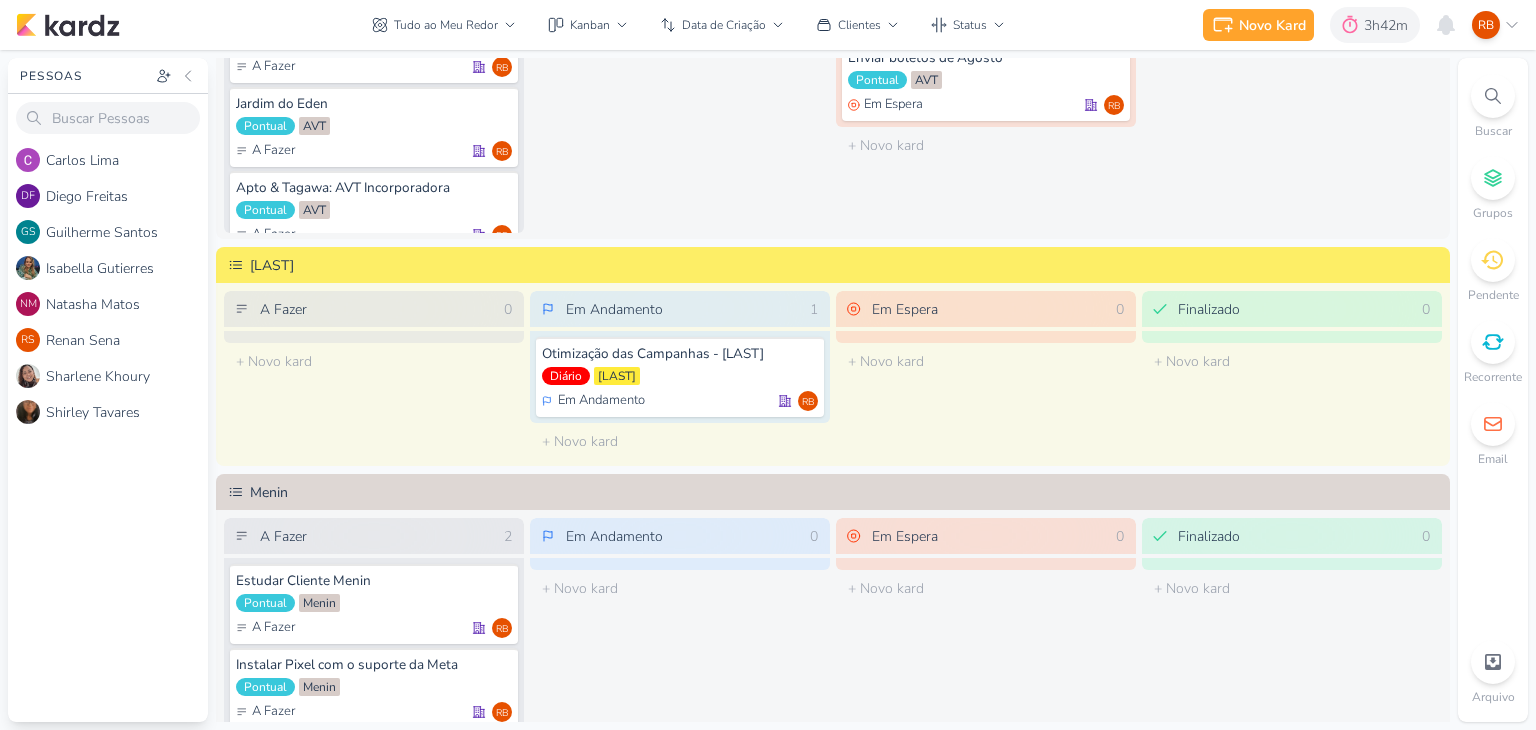 scroll, scrollTop: 500, scrollLeft: 0, axis: vertical 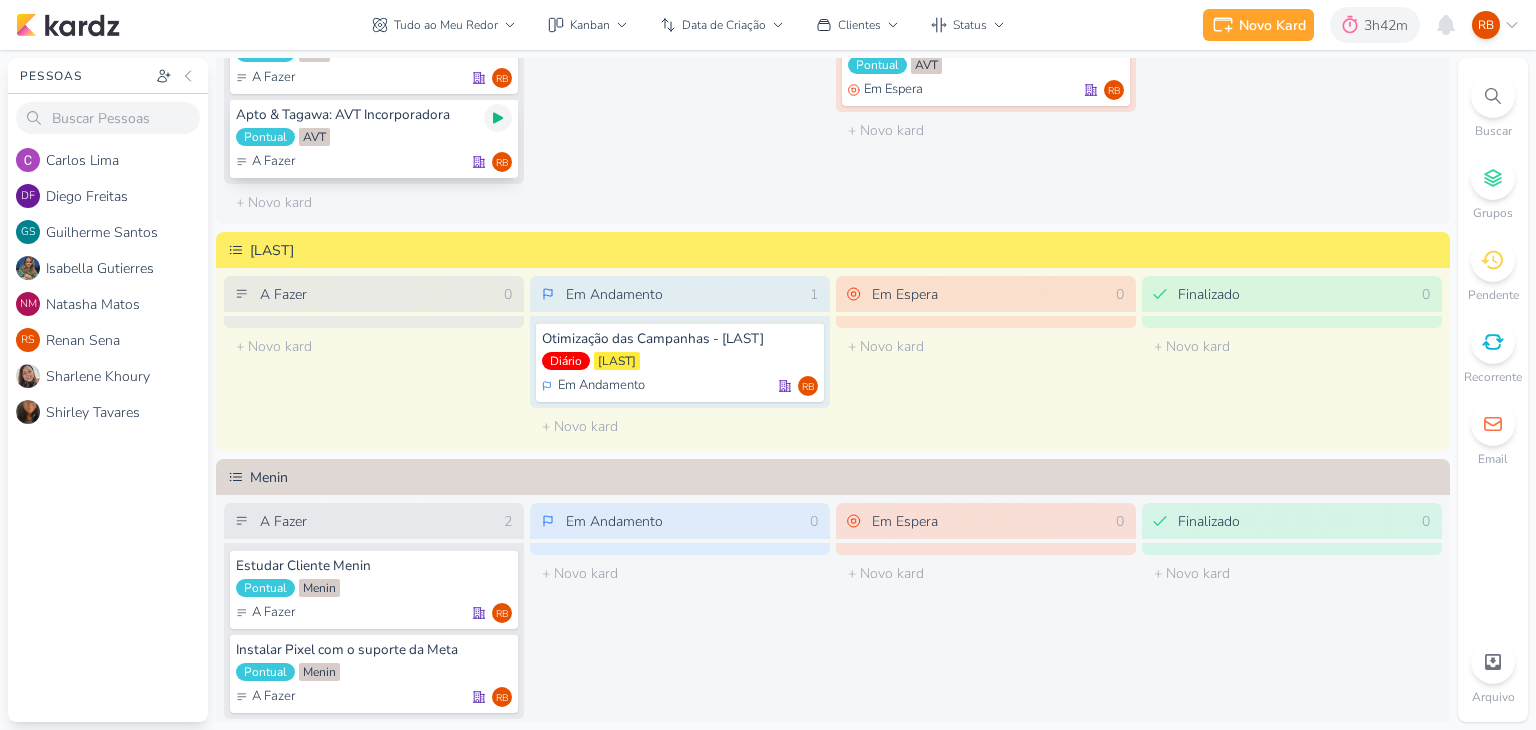 click 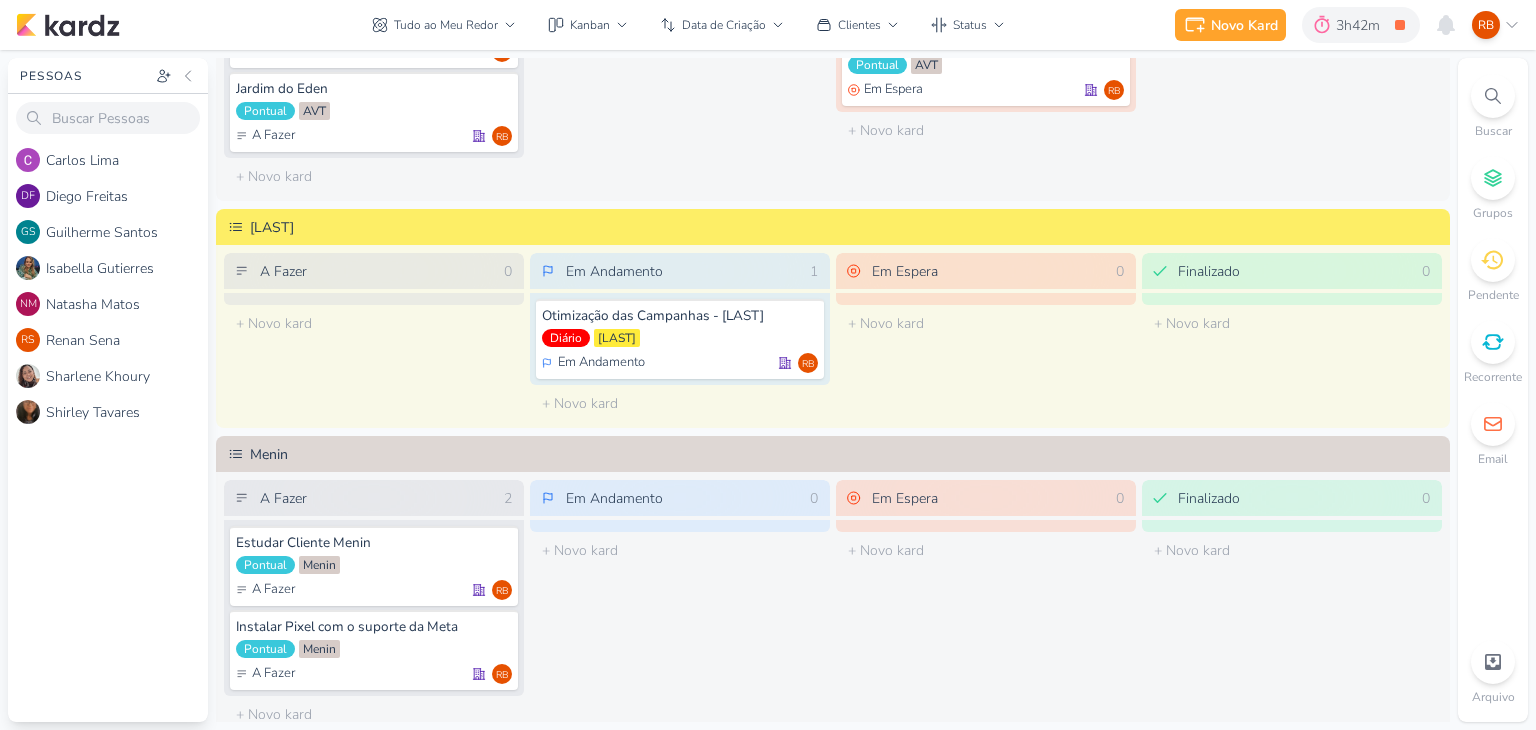 scroll, scrollTop: 0, scrollLeft: 0, axis: both 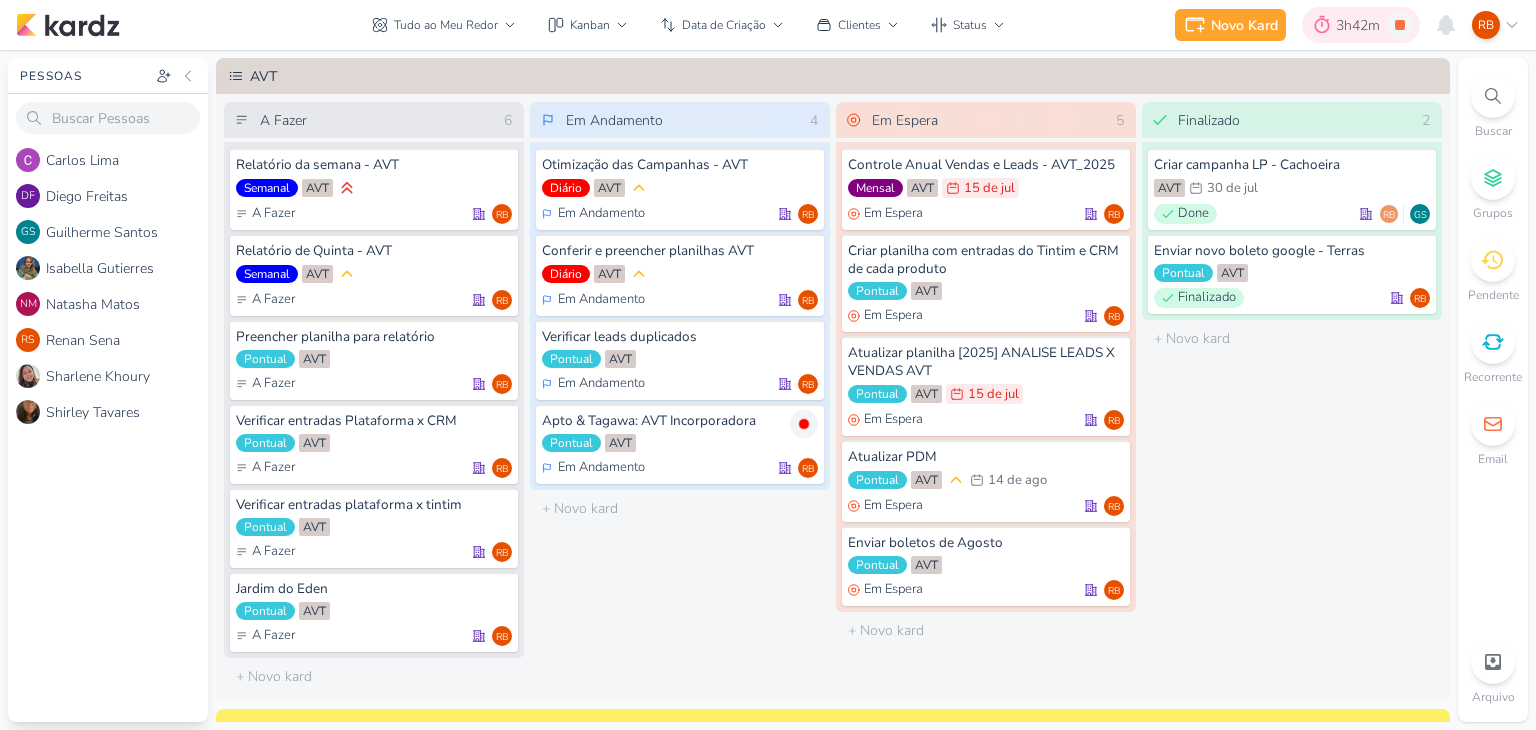 click on "3h42m" at bounding box center [1361, 25] 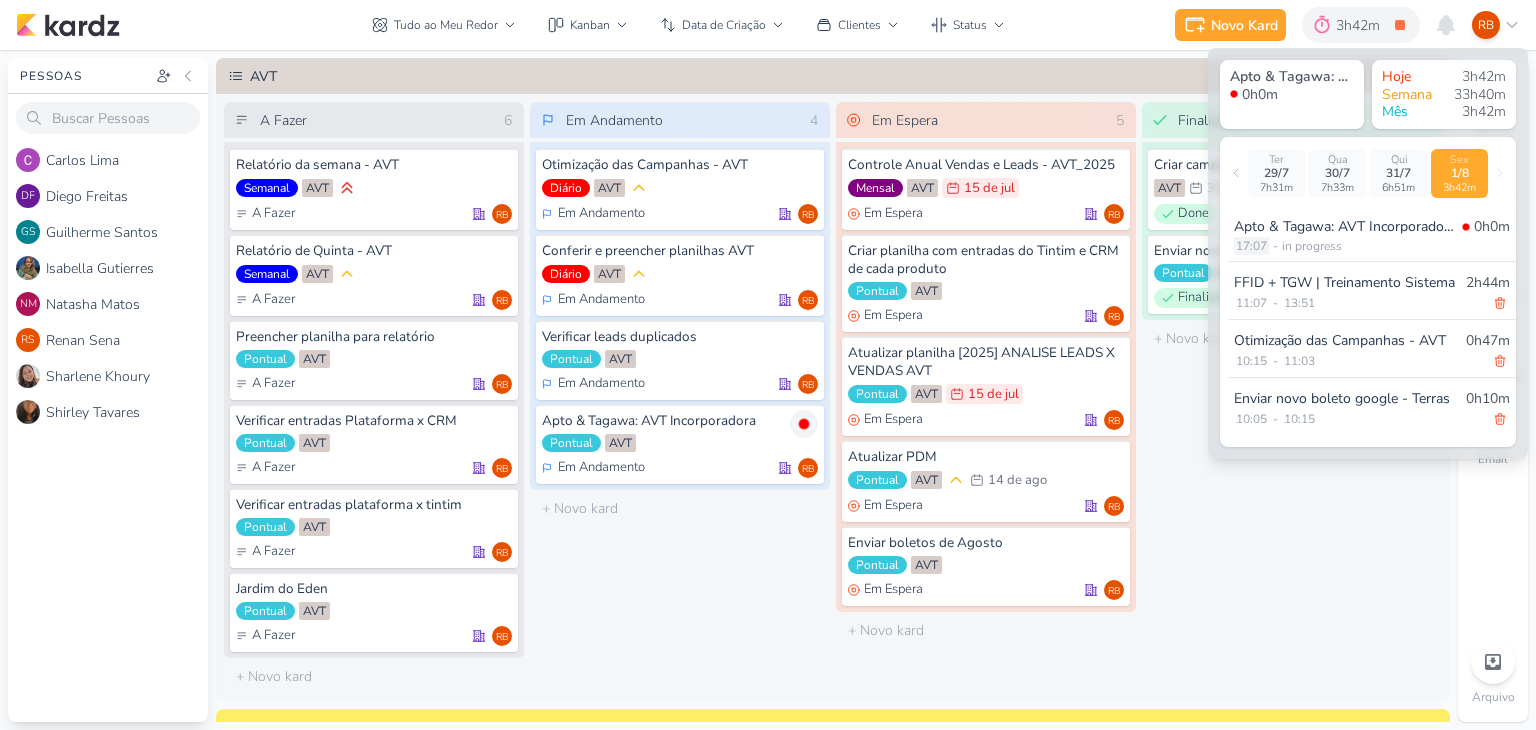 click on "17:07" at bounding box center (1251, 246) 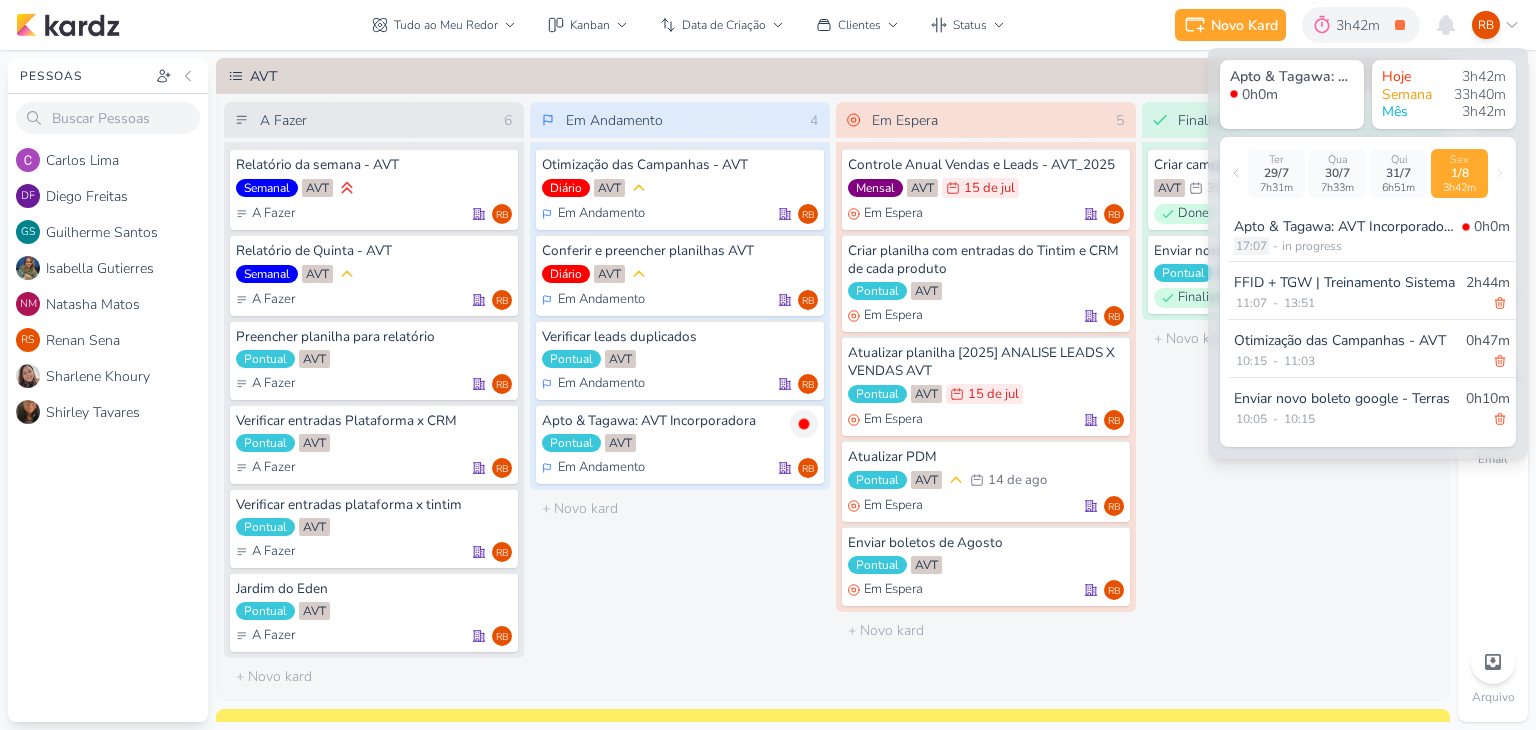 select on "17" 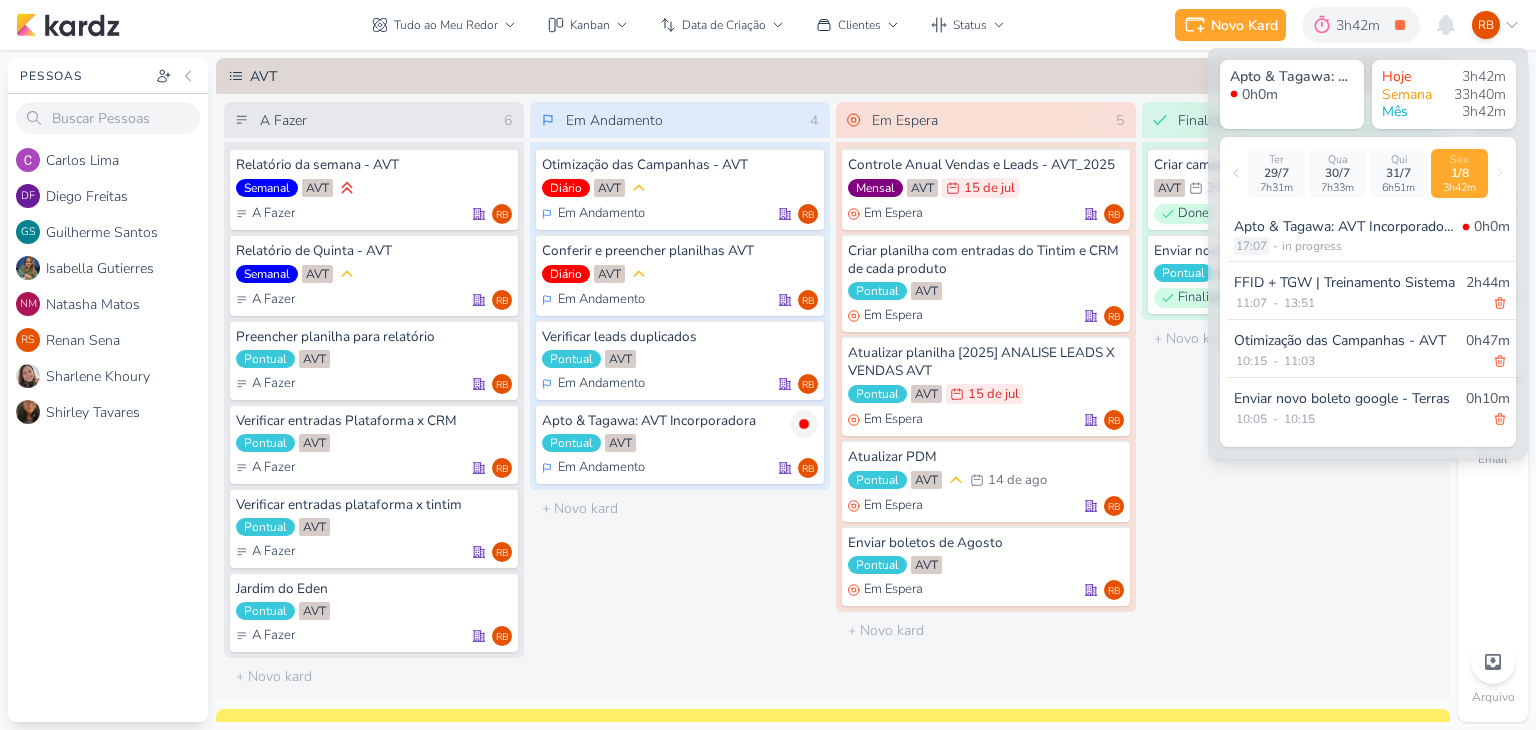 select on "7" 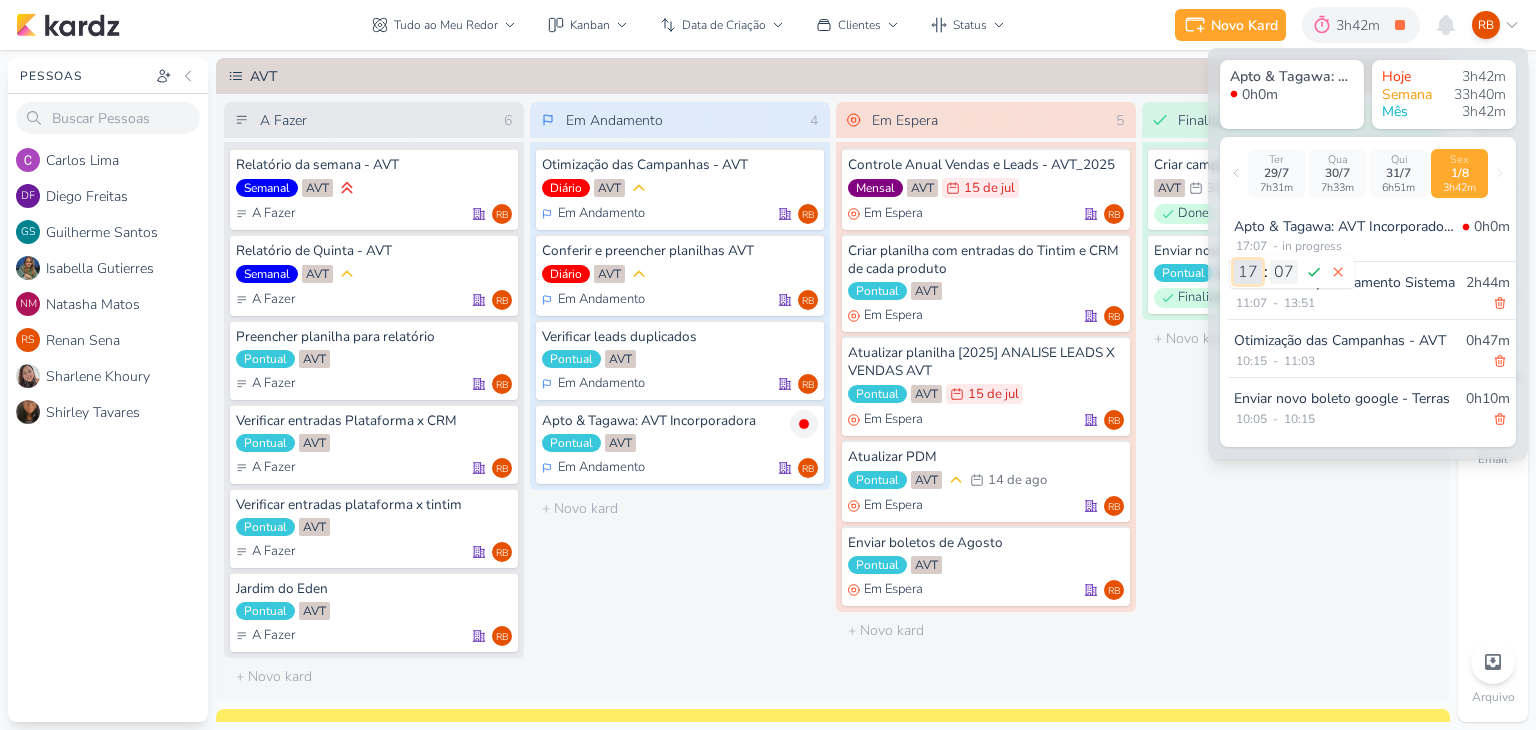 click on "00 01 02 03 04 05 06 07 08 09 10 11 12 13 14 15 16 17 18 19 20 21 22 23" at bounding box center [1248, 272] 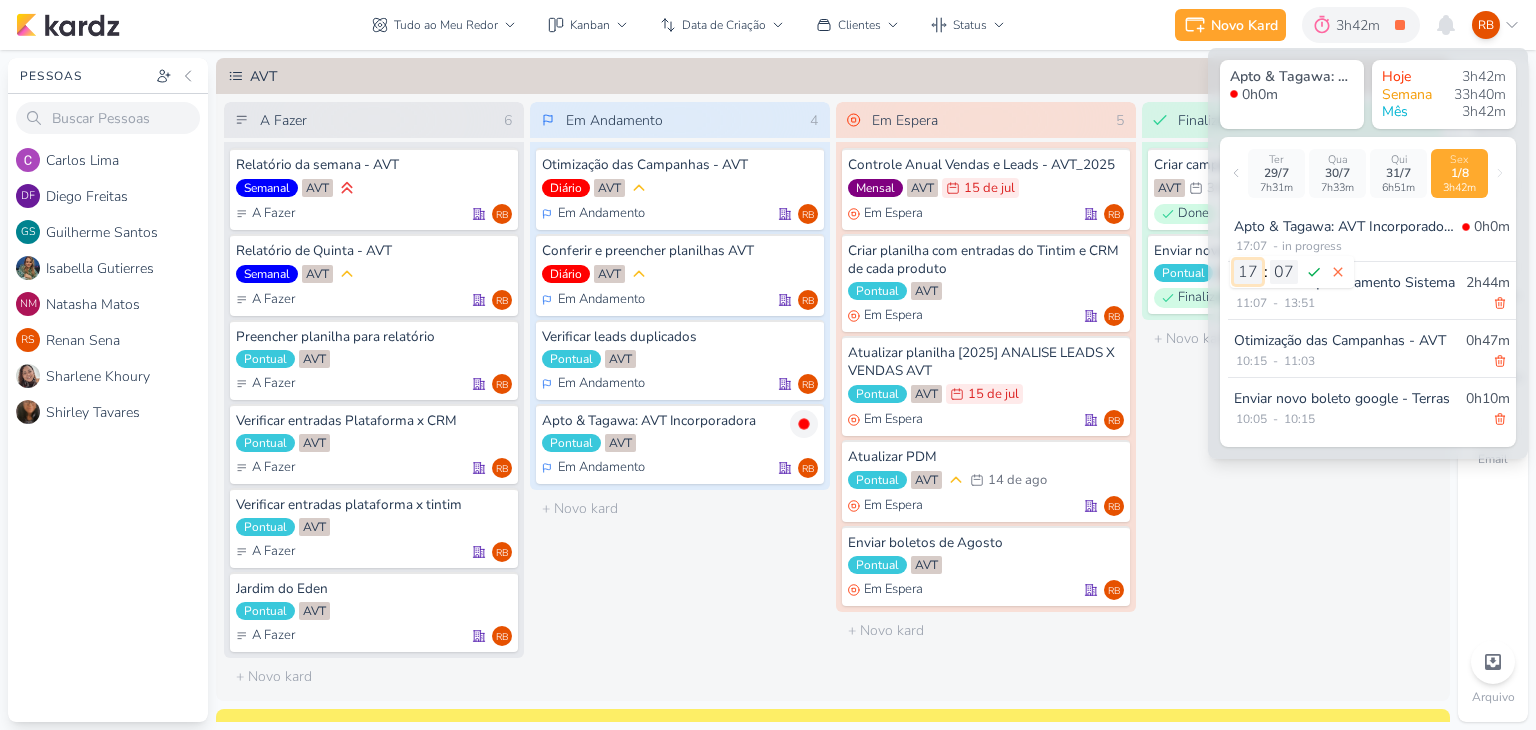 select on "15" 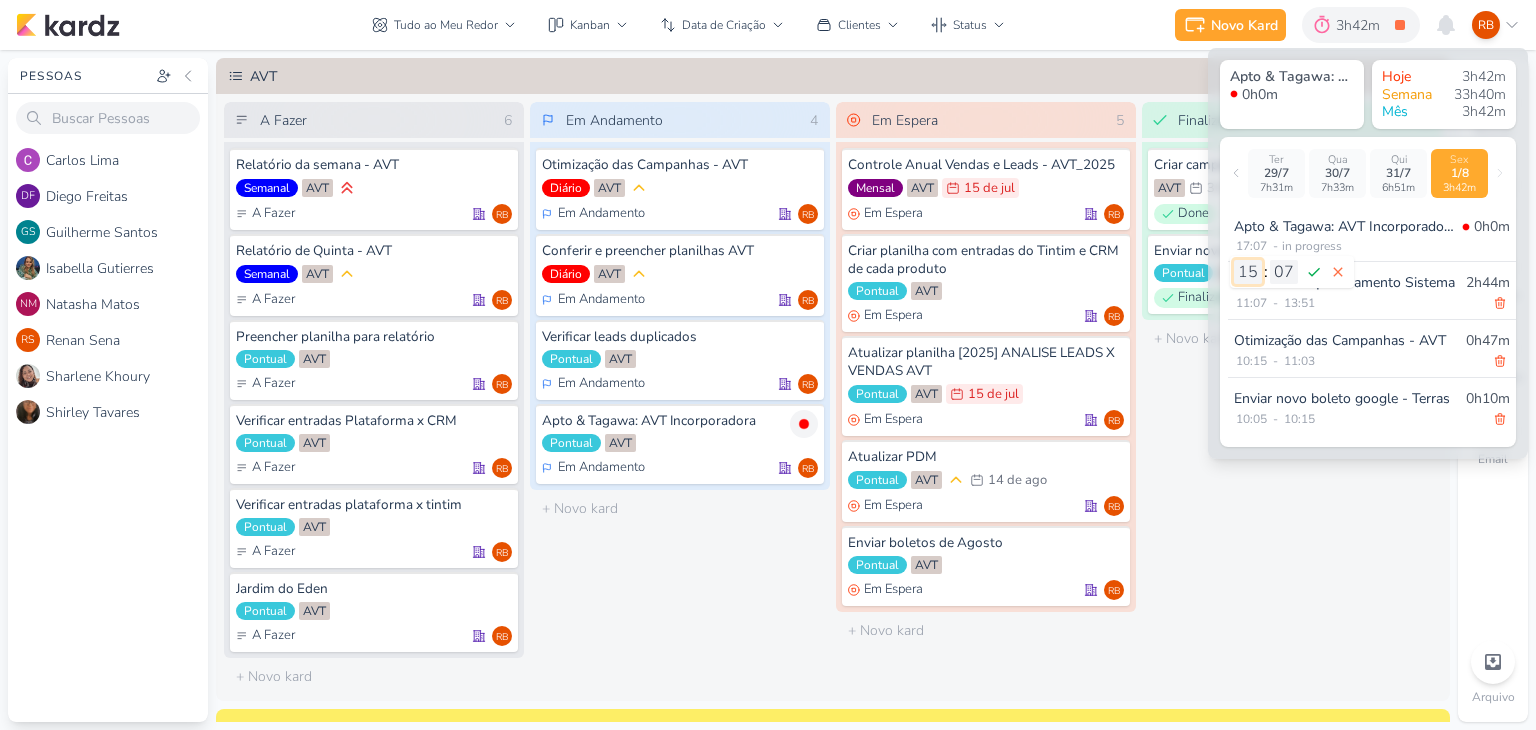 click on "00 01 02 03 04 05 06 07 08 09 10 11 12 13 14 15 16 17 18 19 20 21 22 23" at bounding box center (1248, 272) 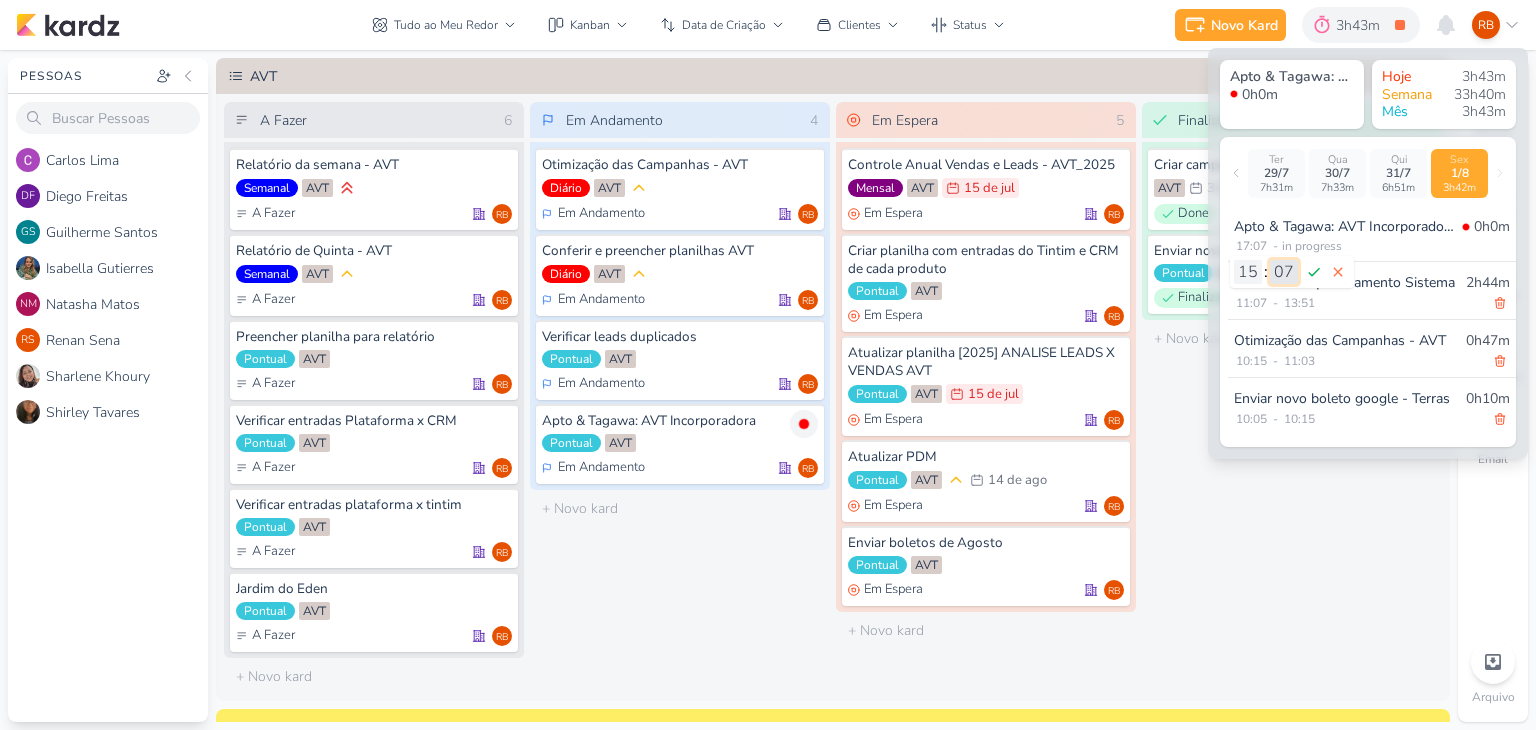 click on "00 01 02 03 04 05 06 07 08 09 10 11 12 13 14 15 16 17 18 19 20 21 22 23 24 25 26 27 28 29 30 31 32 33 34 35 36 37 38 39 40 41 42 43 44 45 46 47 48 49 50 51 52 53 54 55 56 57 58 59" at bounding box center (1284, 272) 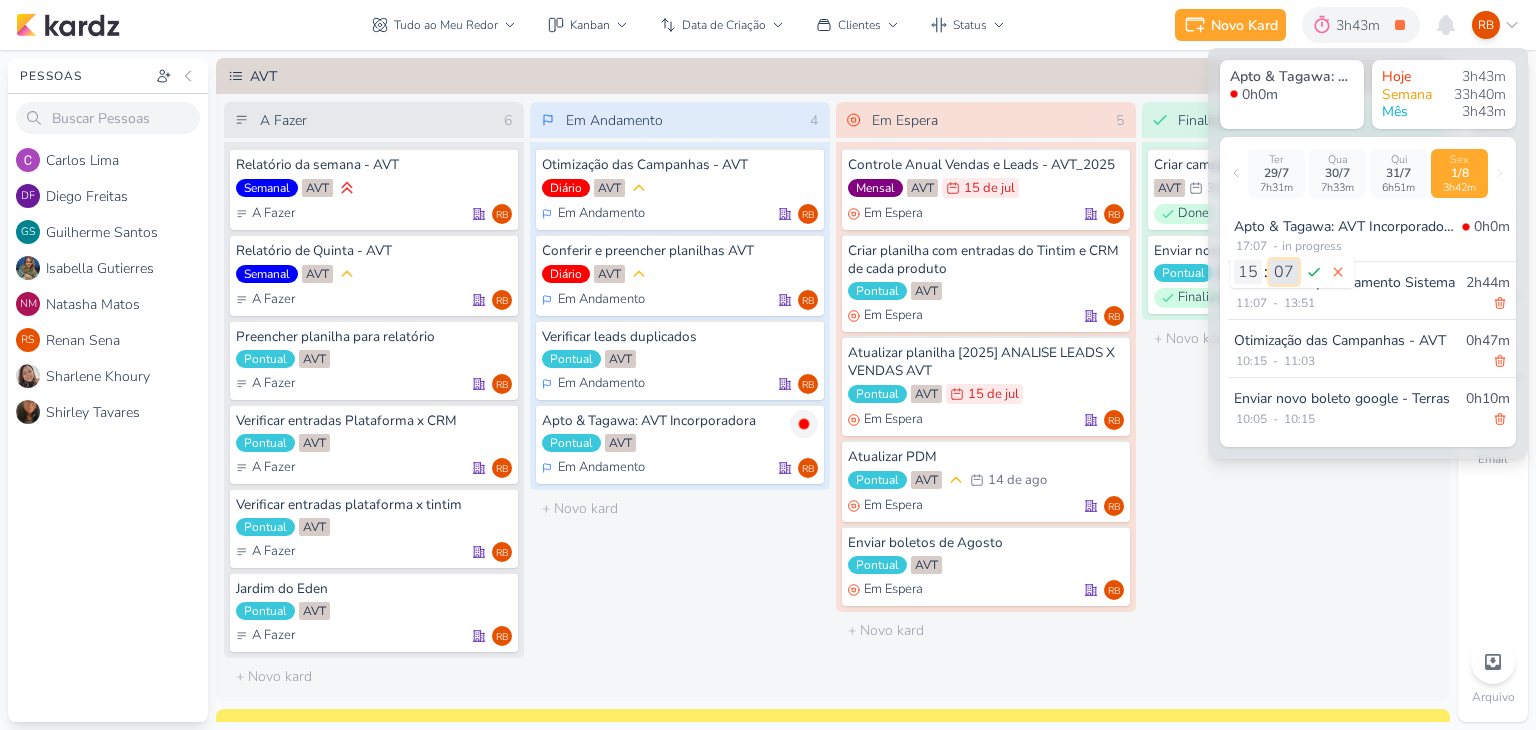select on "0" 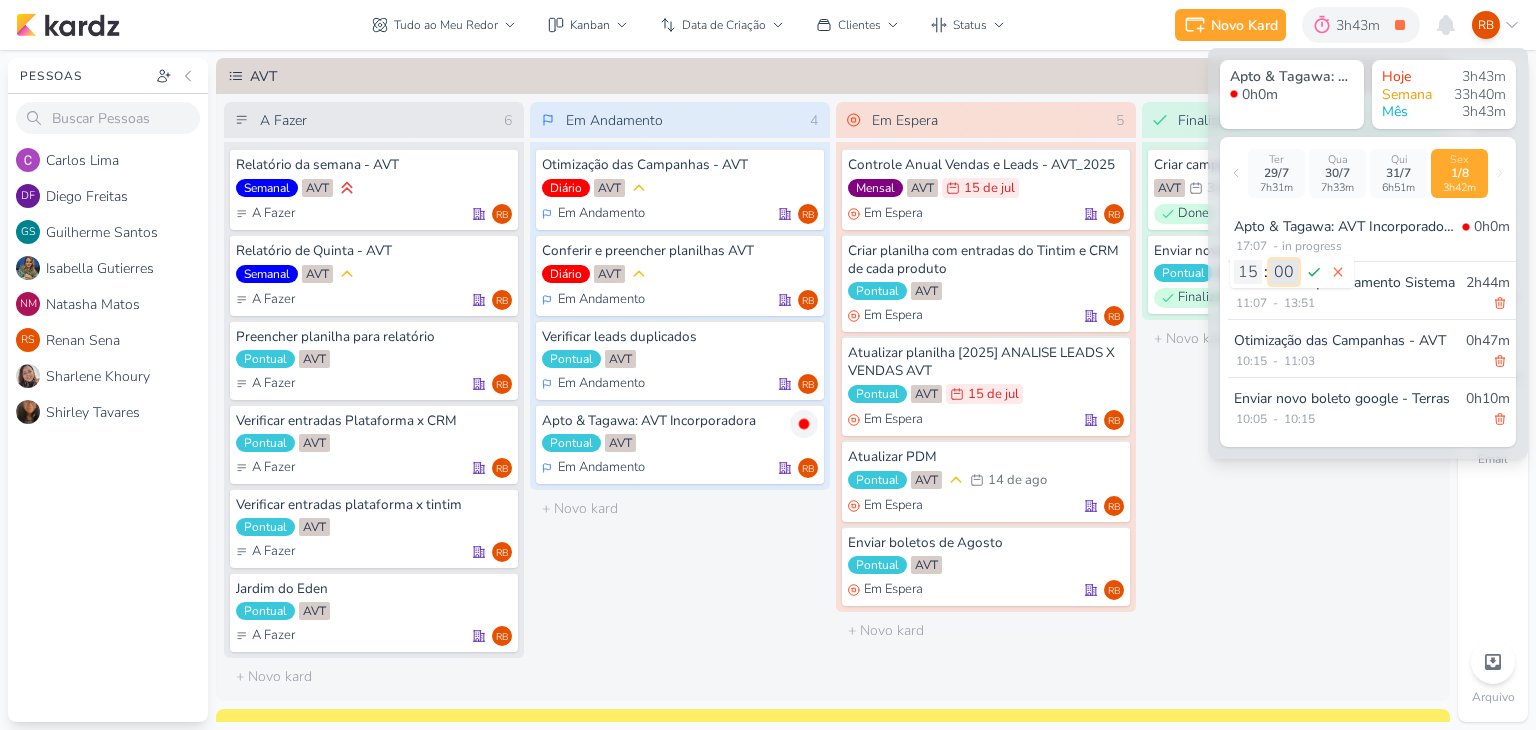 click on "00 01 02 03 04 05 06 07 08 09 10 11 12 13 14 15 16 17 18 19 20 21 22 23 24 25 26 27 28 29 30 31 32 33 34 35 36 37 38 39 40 41 42 43 44 45 46 47 48 49 50 51 52 53 54 55 56 57 58 59" at bounding box center (1284, 272) 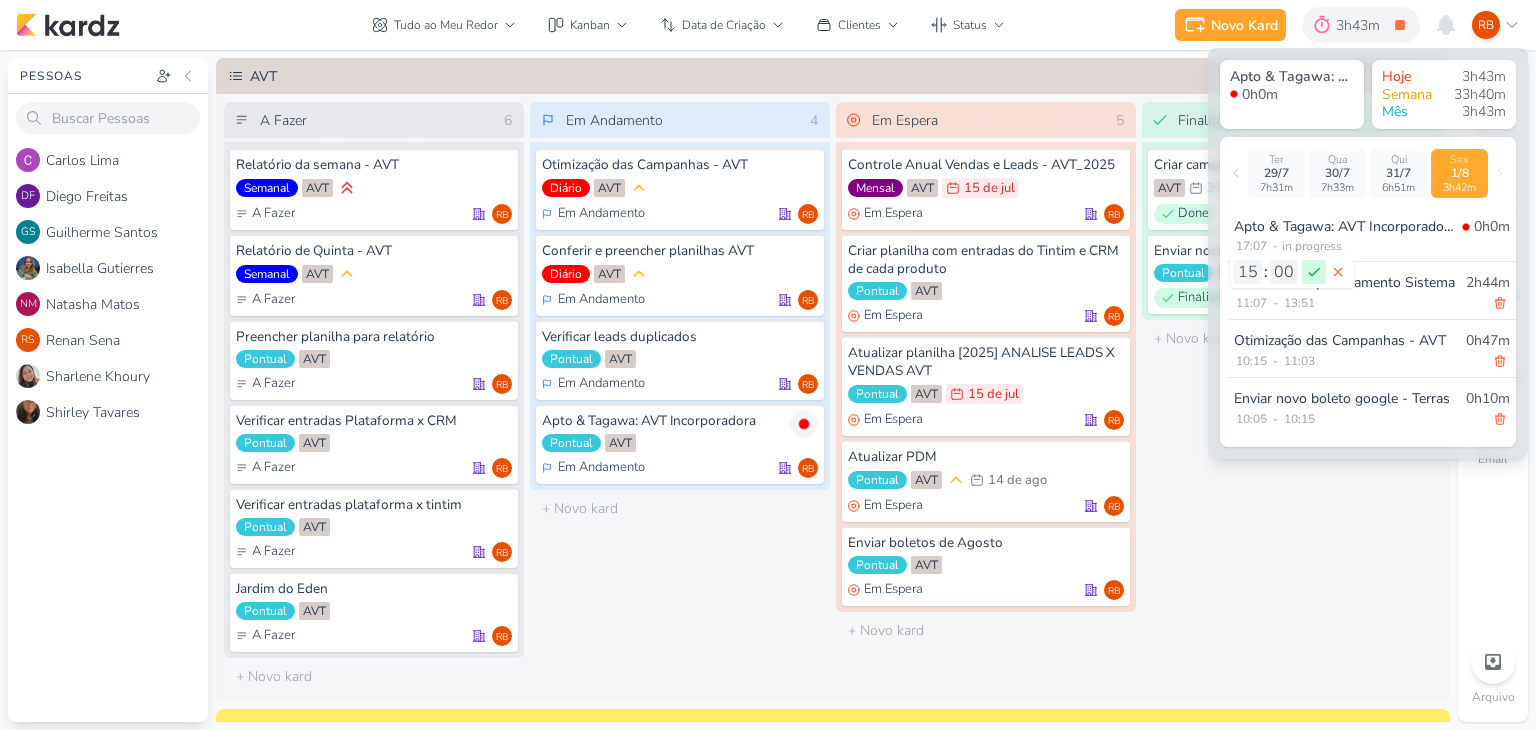 click 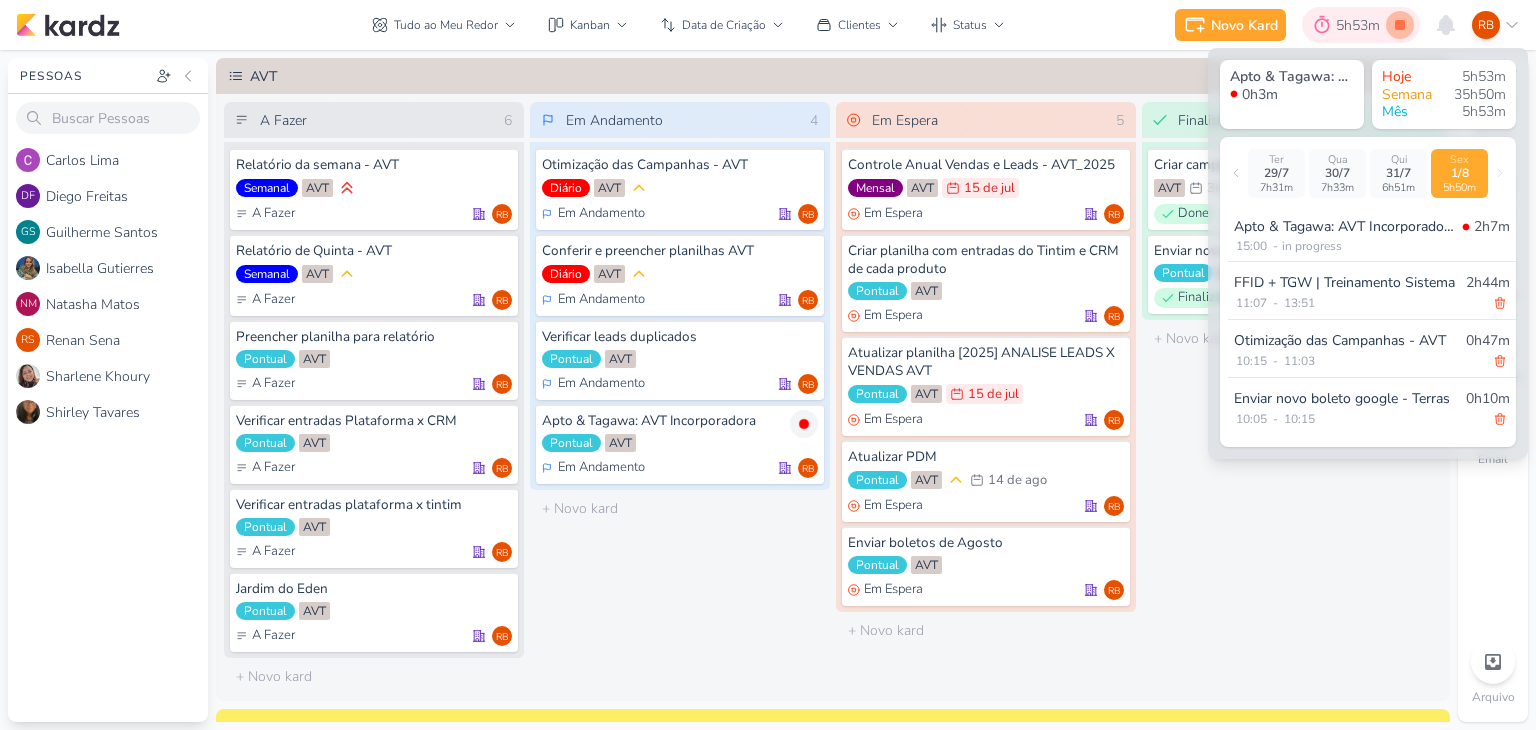 click 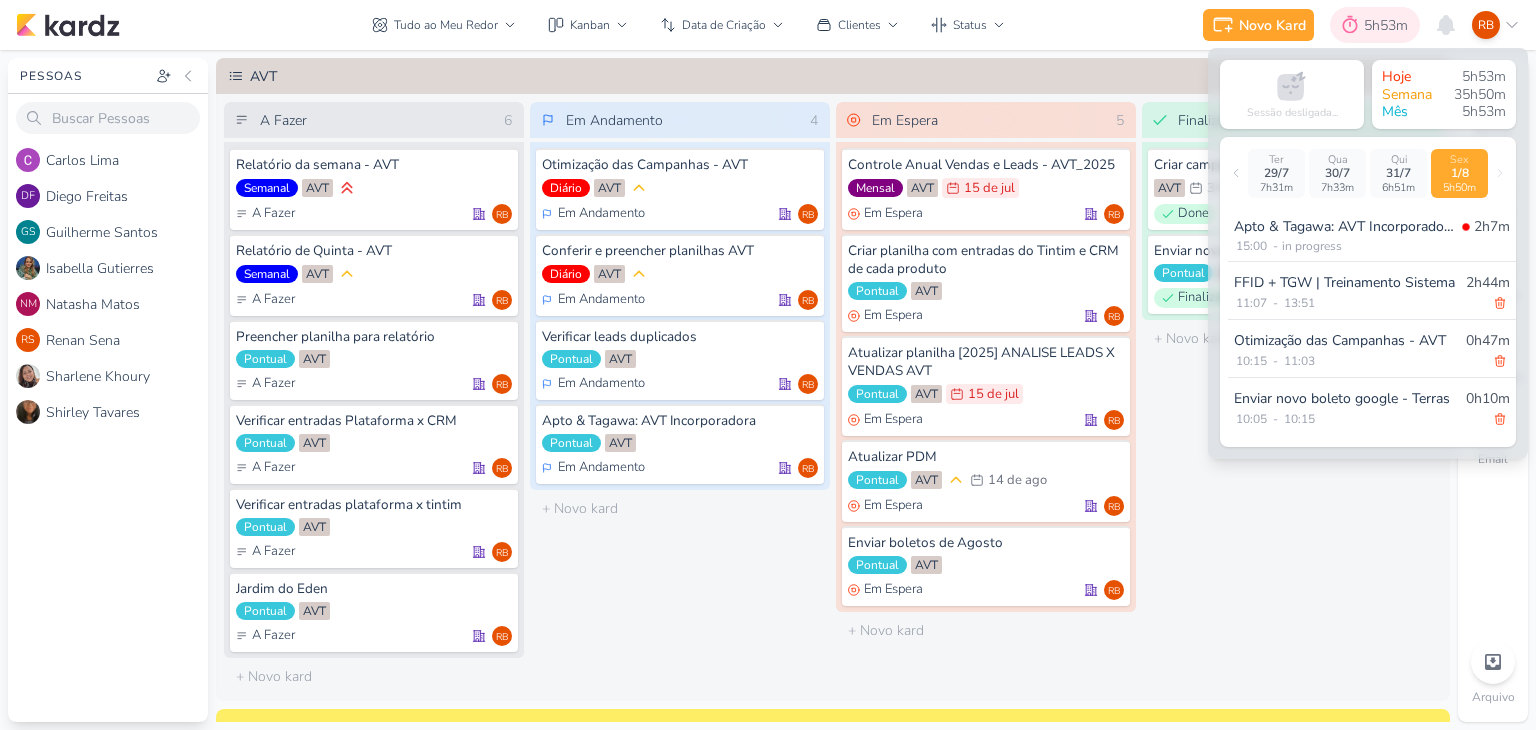 click on "5h53m" at bounding box center (1389, 25) 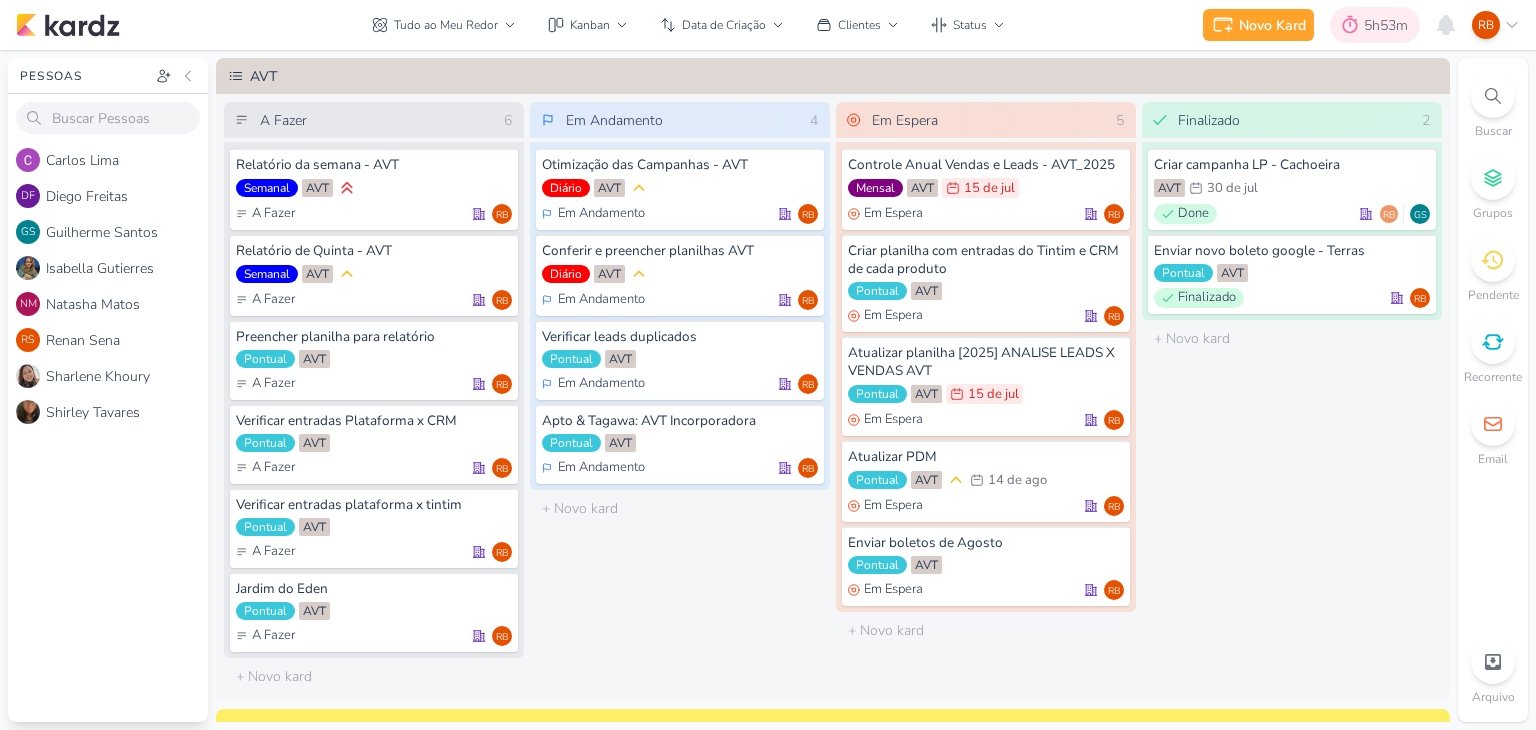 click on "5h53m" at bounding box center [1375, 25] 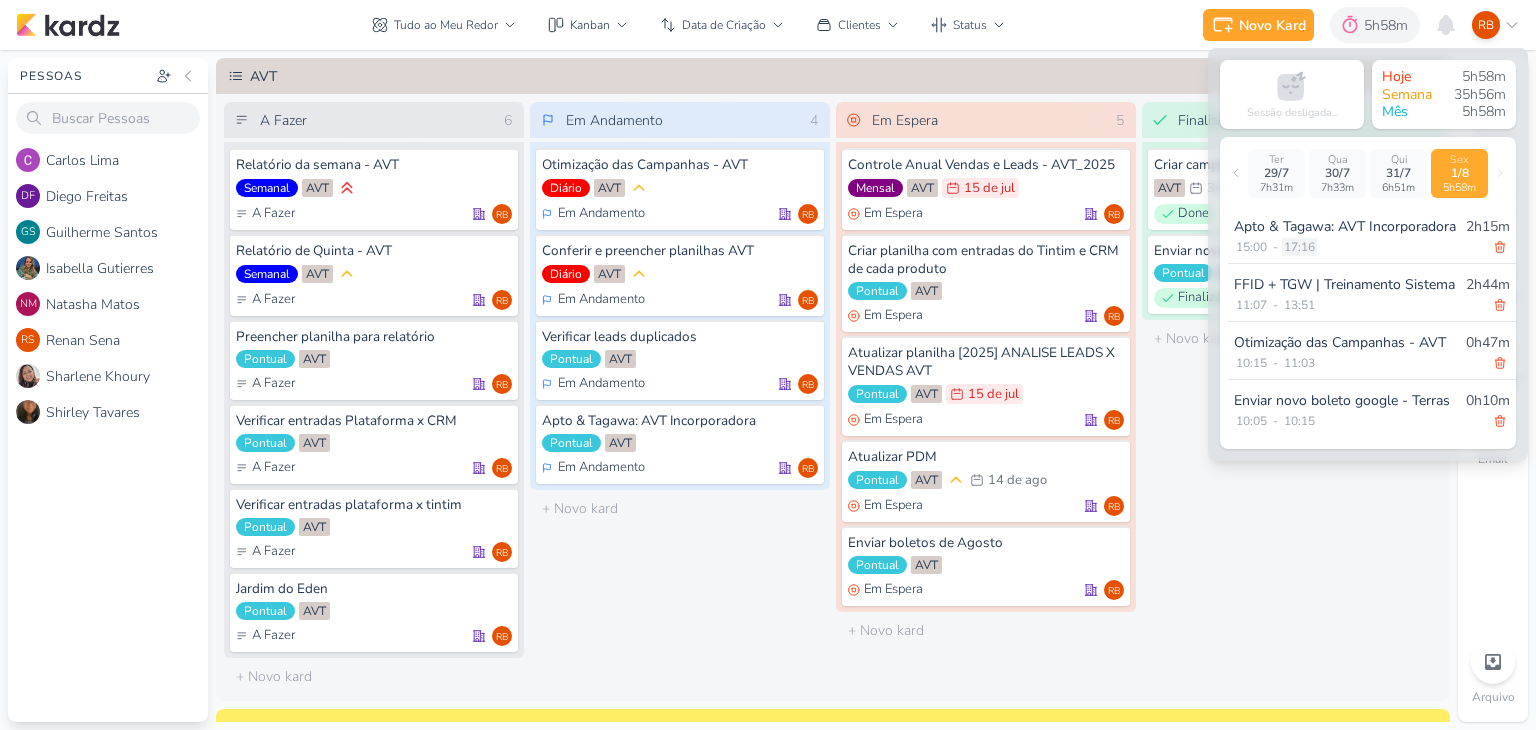 click on "17:16" at bounding box center (1299, 247) 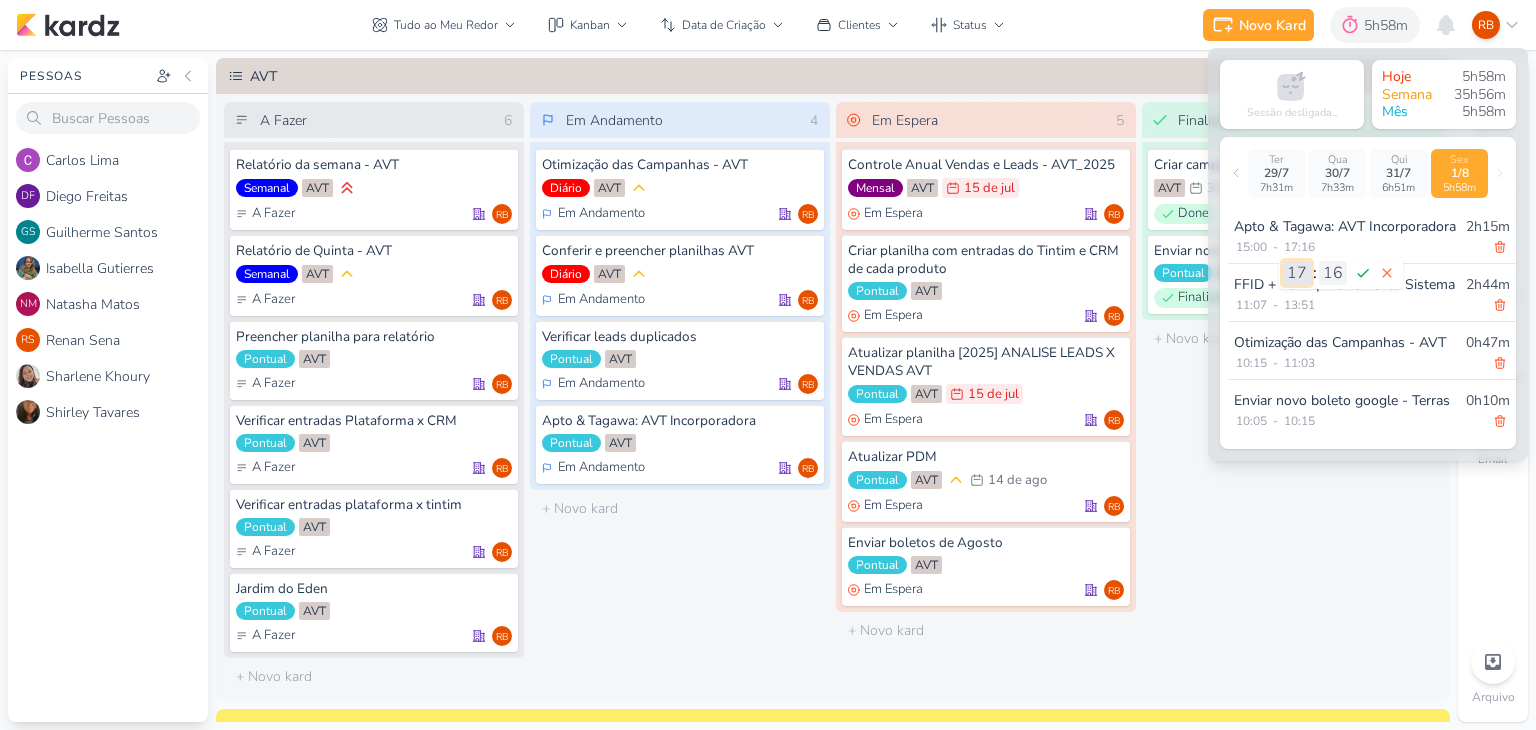 click on "00 01 02 03 04 05 06 07 08 09 10 11 12 13 14 15 16 17 18 19 20 21 22 23" at bounding box center (1297, 273) 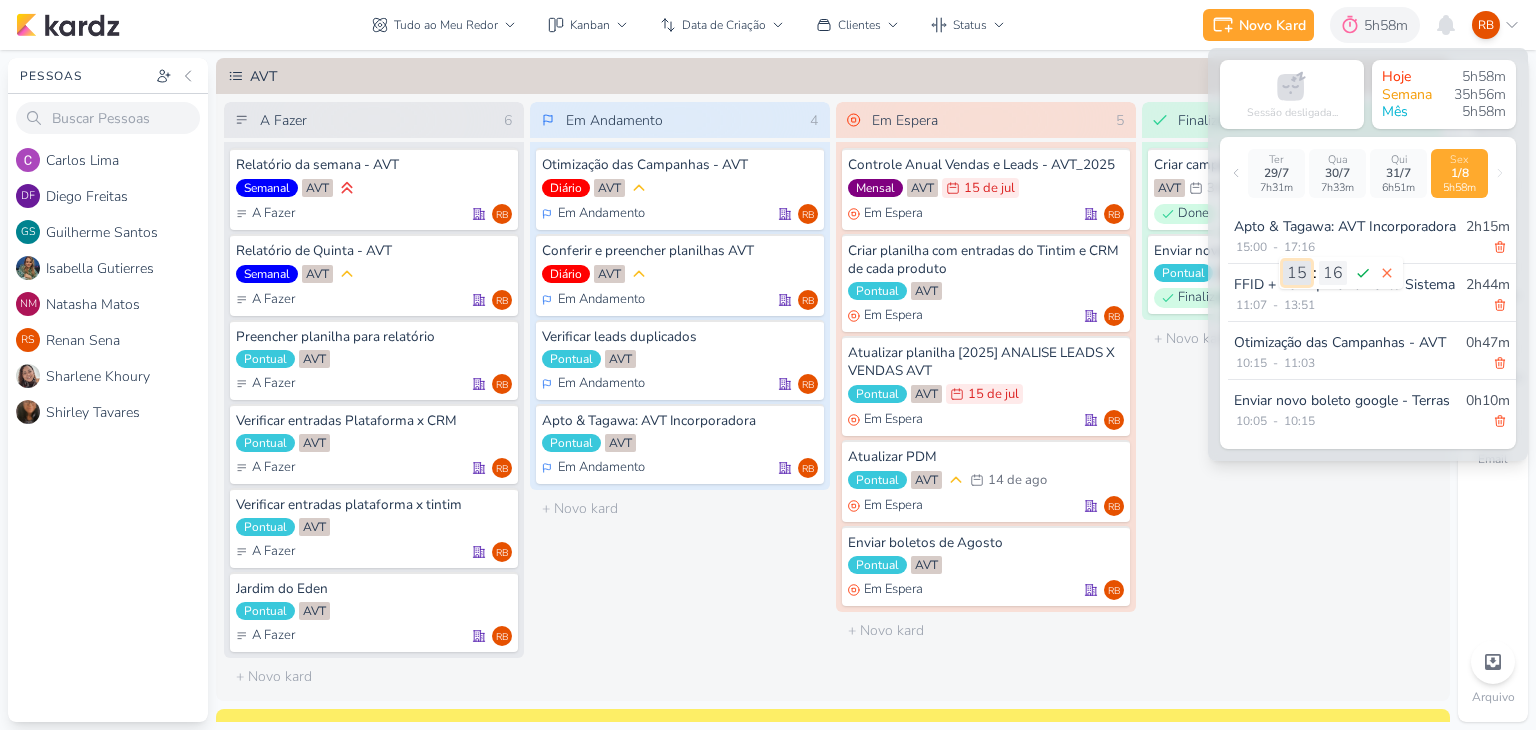 click on "00 01 02 03 04 05 06 07 08 09 10 11 12 13 14 15 16 17 18 19 20 21 22 23" at bounding box center [1297, 273] 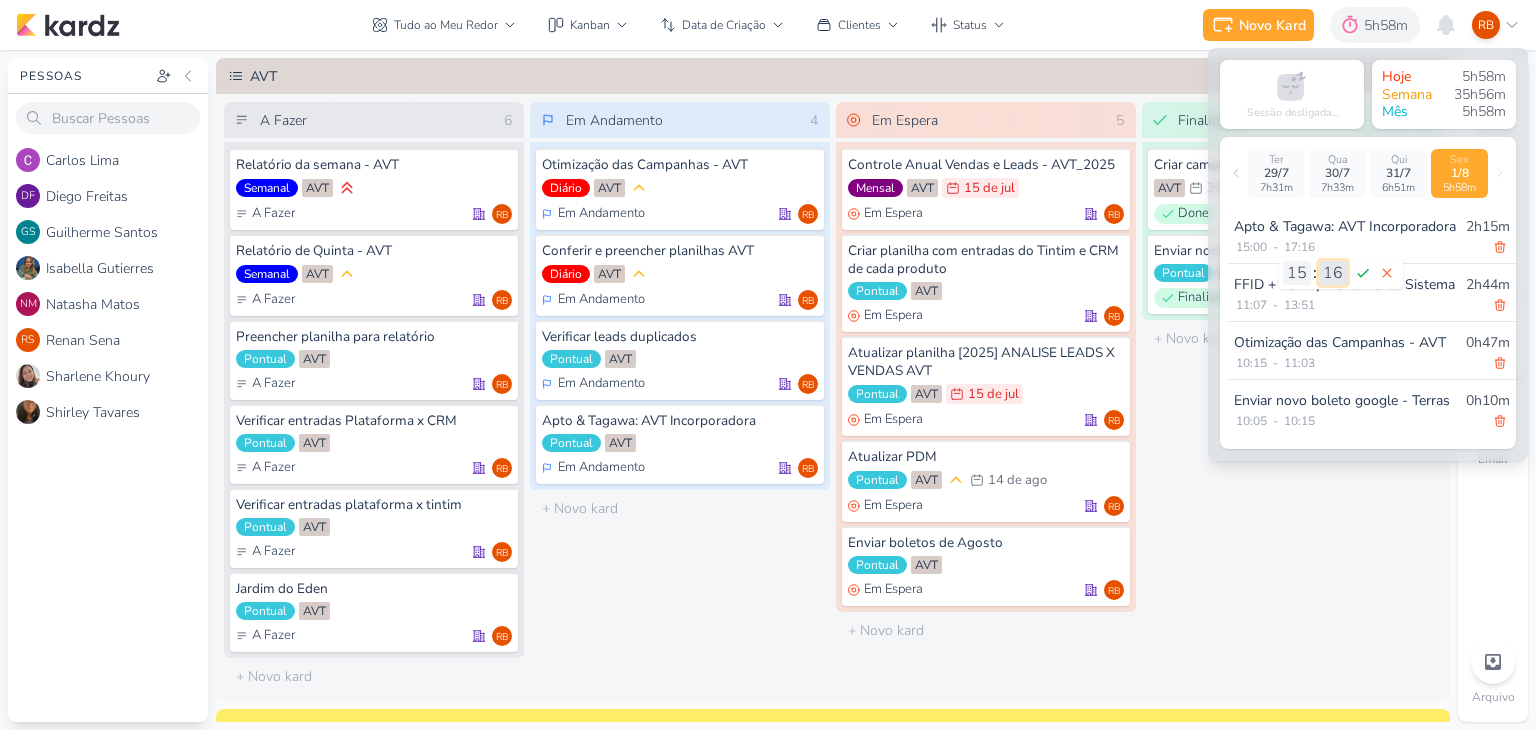 click on "00 01 02 03 04 05 06 07 08 09 10 11 12 13 14 15 16 17 18 19 20 21 22 23 24 25 26 27 28 29 30 31 32 33 34 35 36 37 38 39 40 41 42 43 44 45 46 47 48 49 50 51 52 53 54 55 56 57 58 59" at bounding box center [1333, 273] 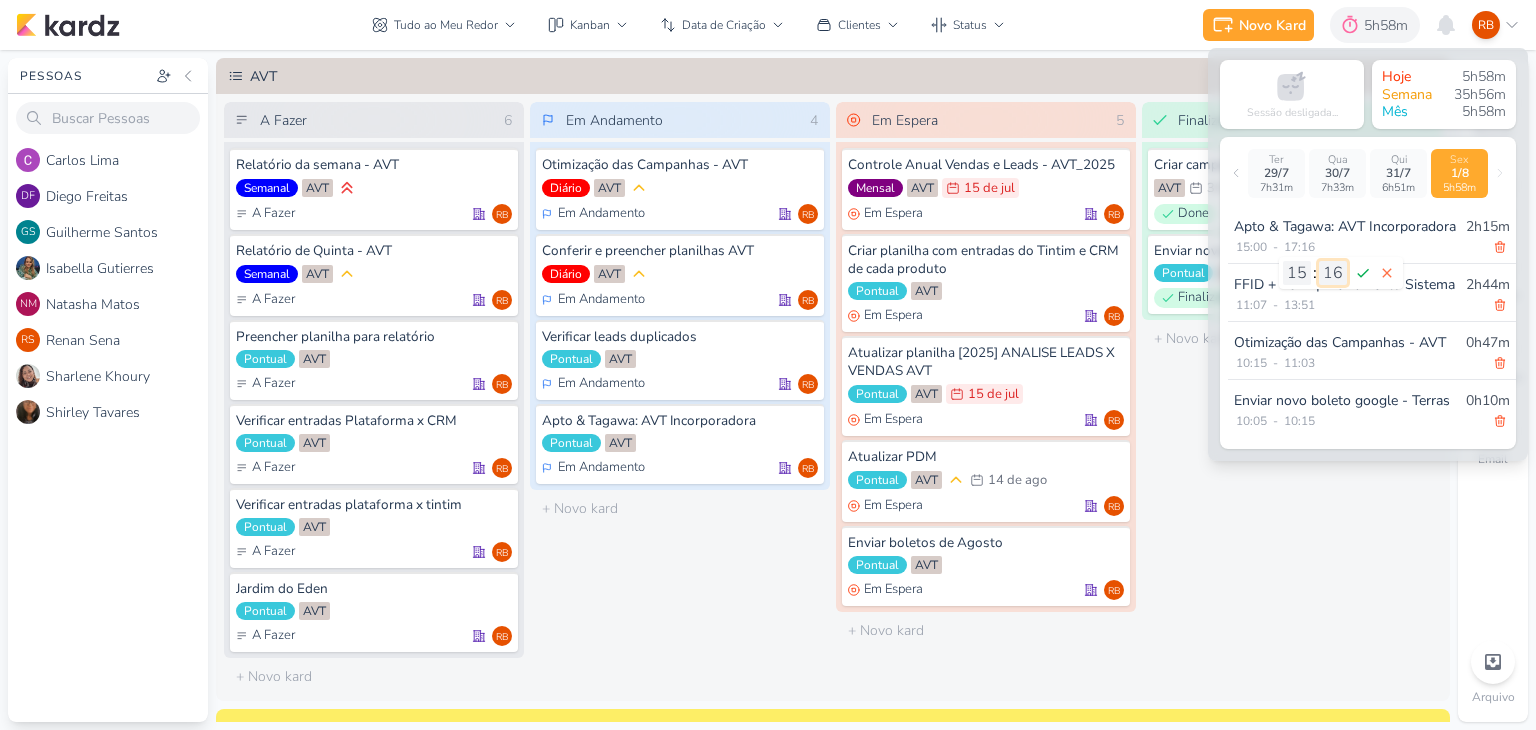 select on "55" 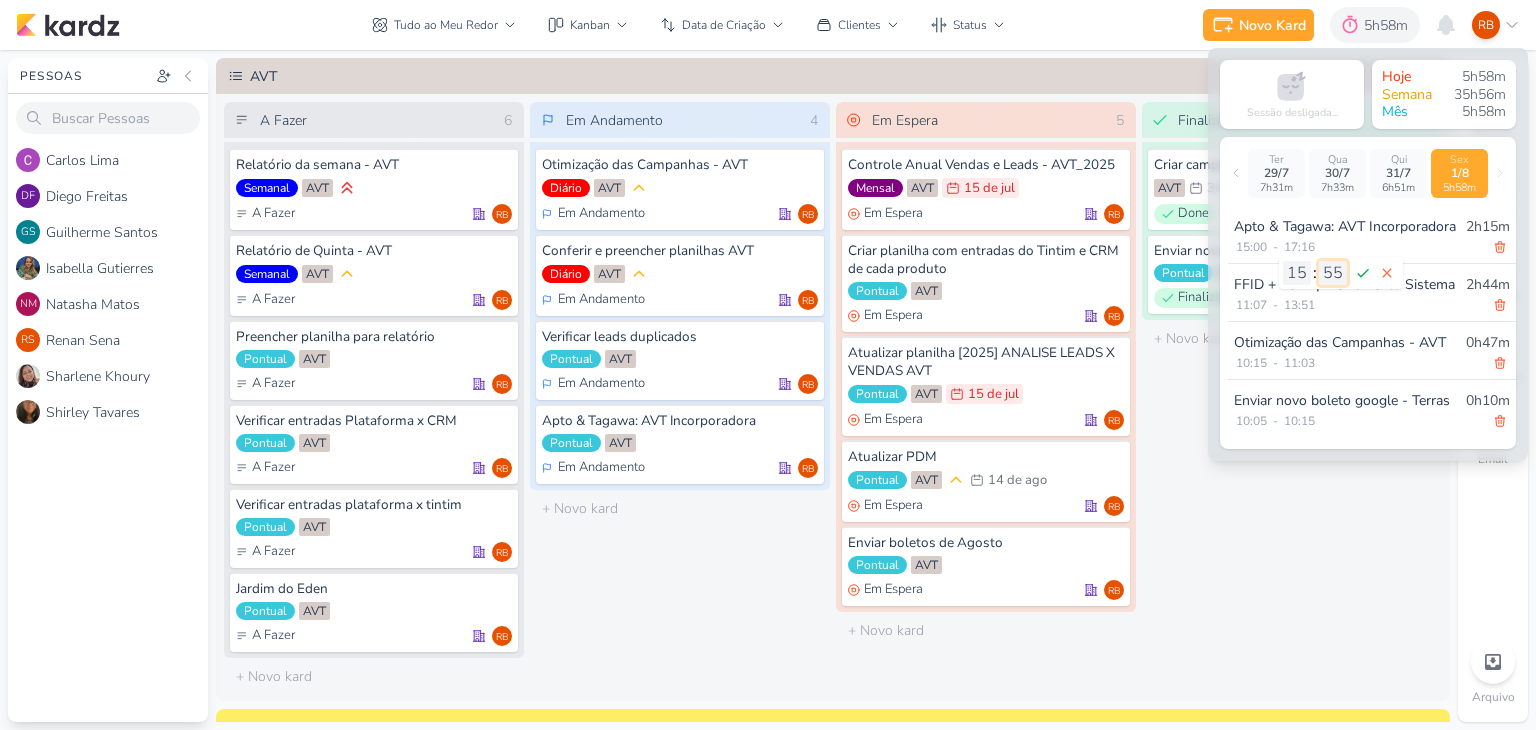 click on "00 01 02 03 04 05 06 07 08 09 10 11 12 13 14 15 16 17 18 19 20 21 22 23 24 25 26 27 28 29 30 31 32 33 34 35 36 37 38 39 40 41 42 43 44 45 46 47 48 49 50 51 52 53 54 55 56 57 58 59" at bounding box center [1333, 273] 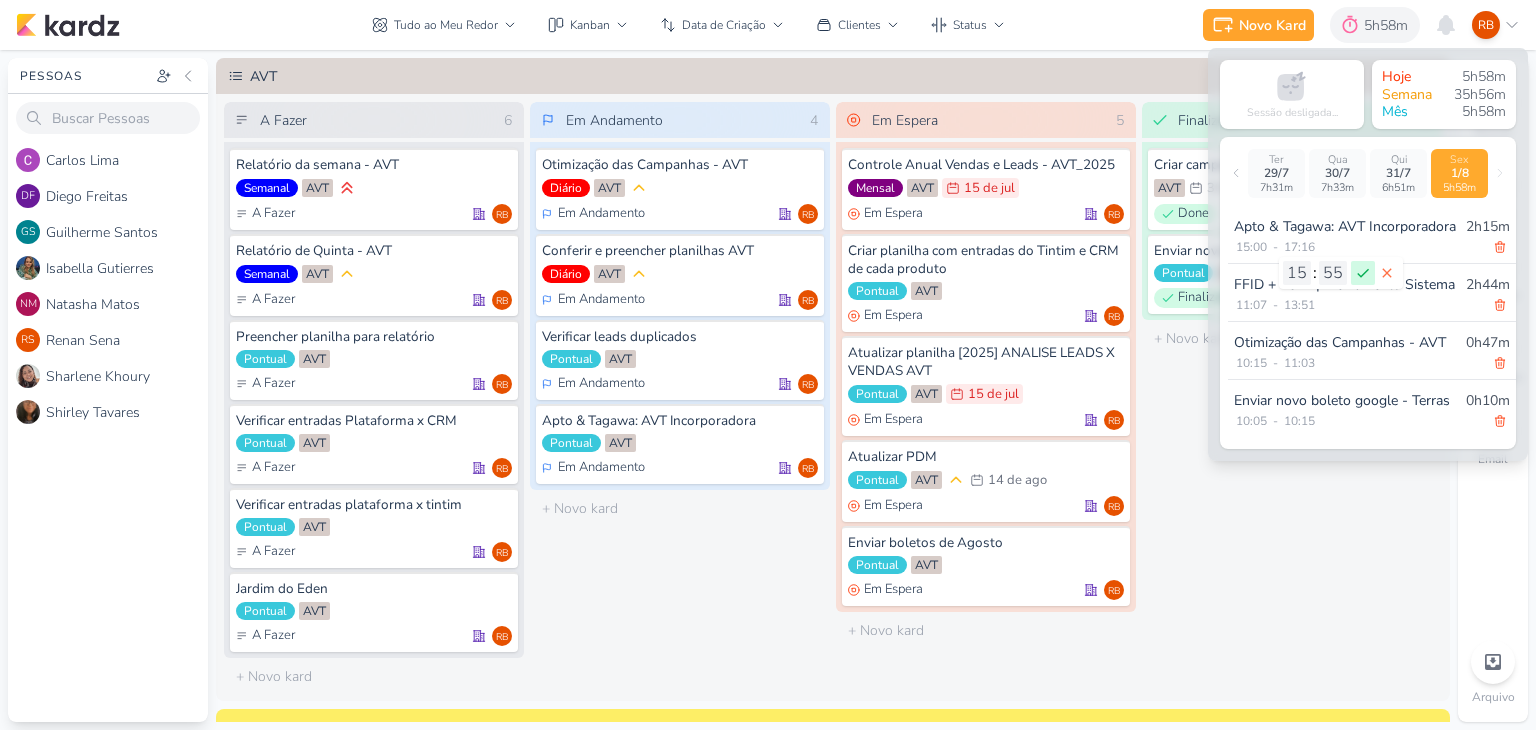 click 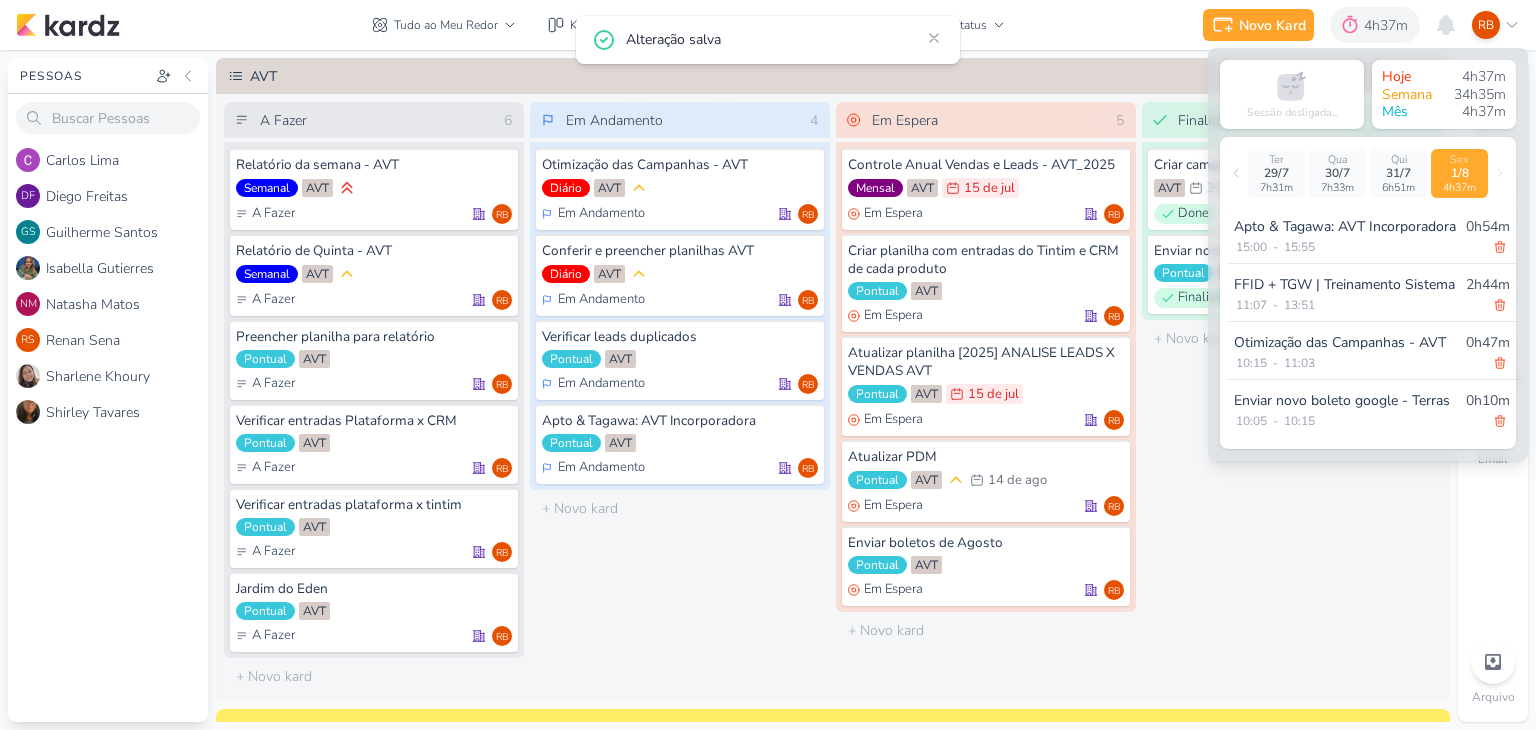 click on "Finalizado
2
Criar campanha LP - Cachoeira
AVT
30/7
30 de jul
Done
RB" at bounding box center (1292, 398) 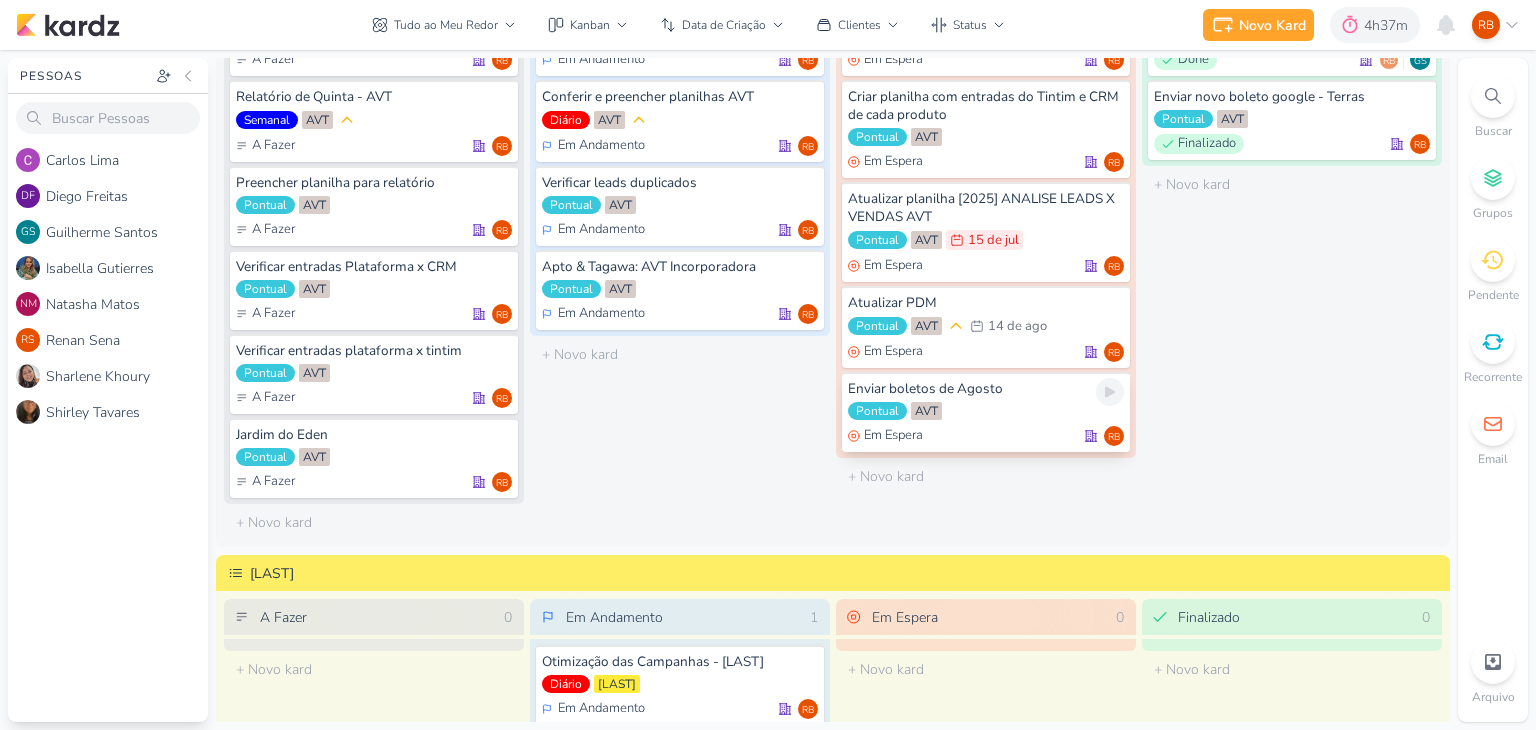 scroll, scrollTop: 0, scrollLeft: 0, axis: both 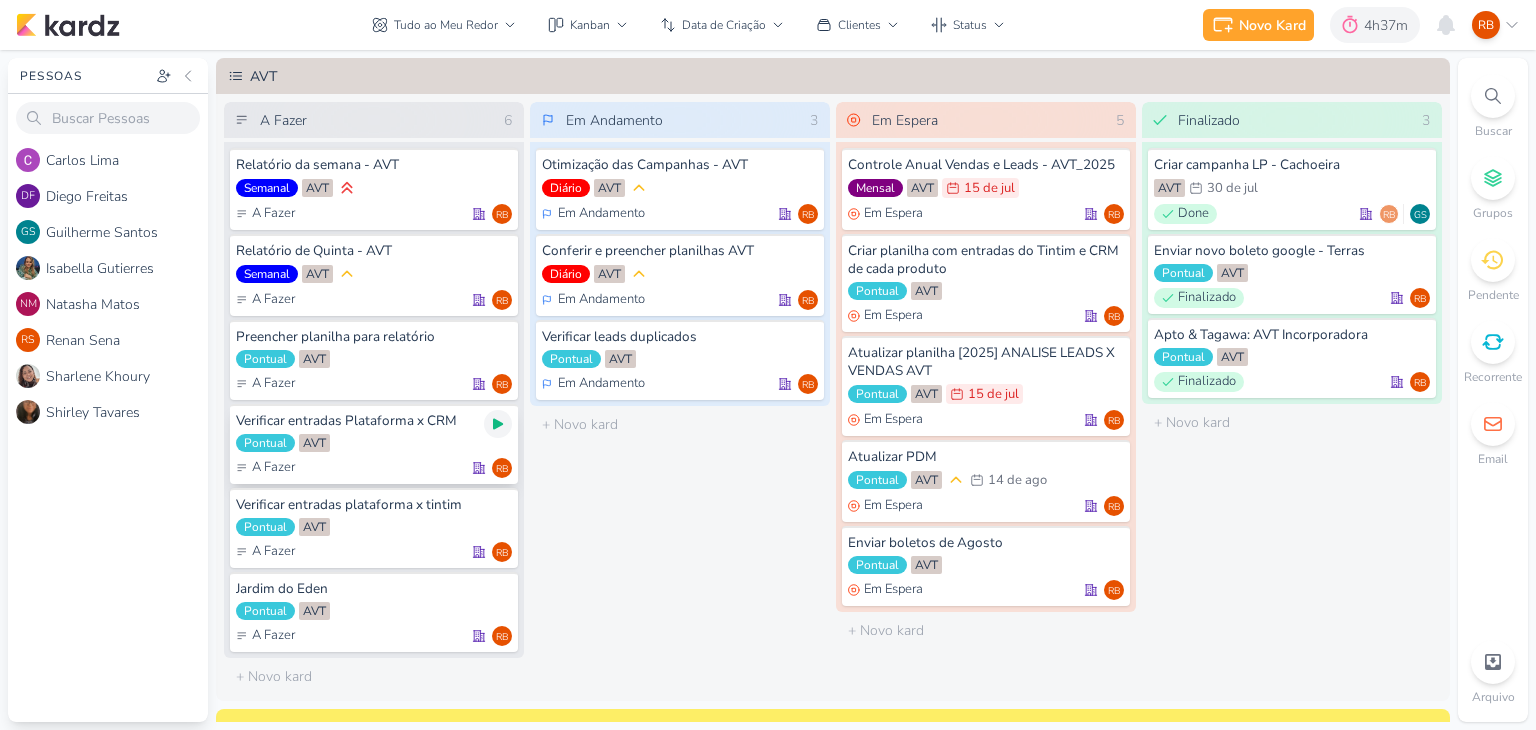 click 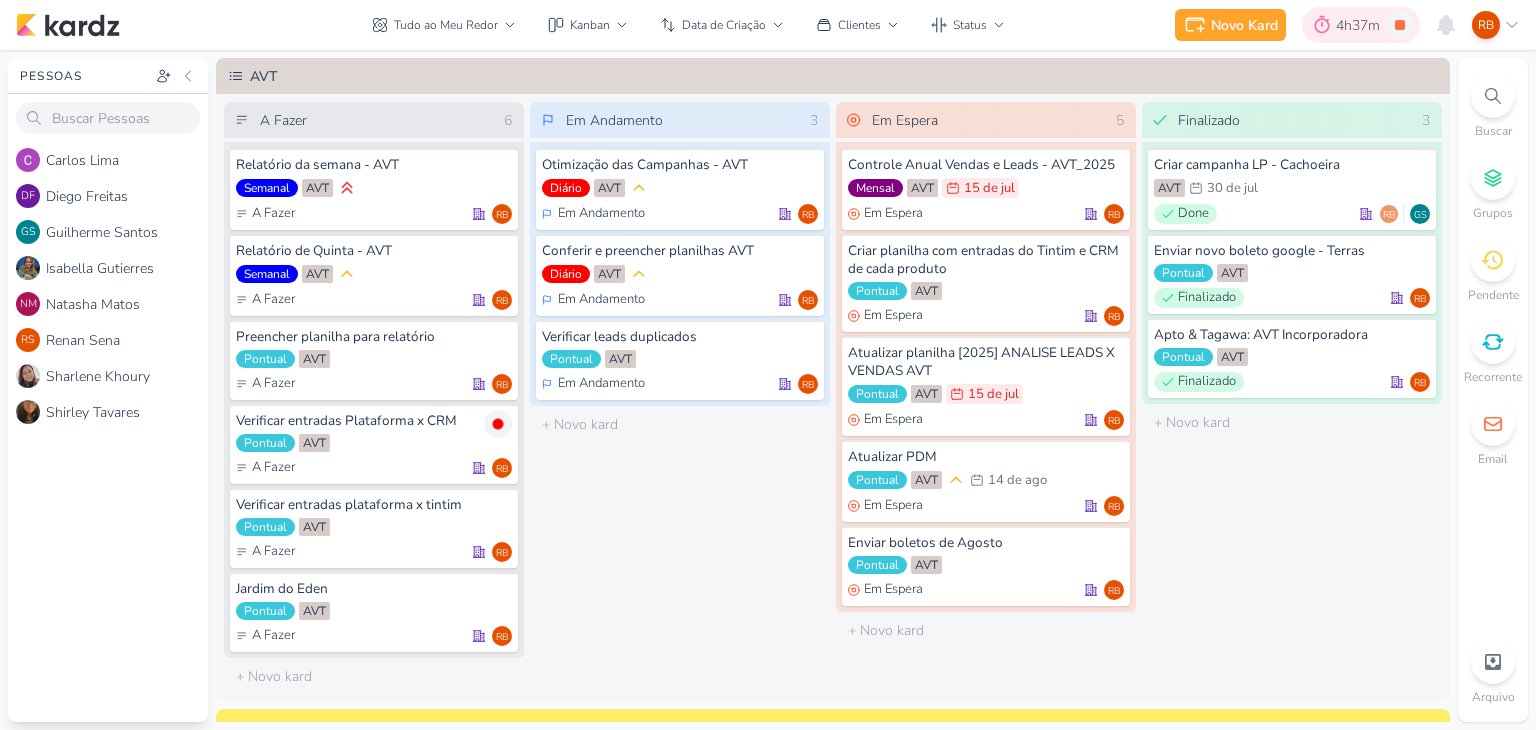 click on "4h37m" at bounding box center (1361, 25) 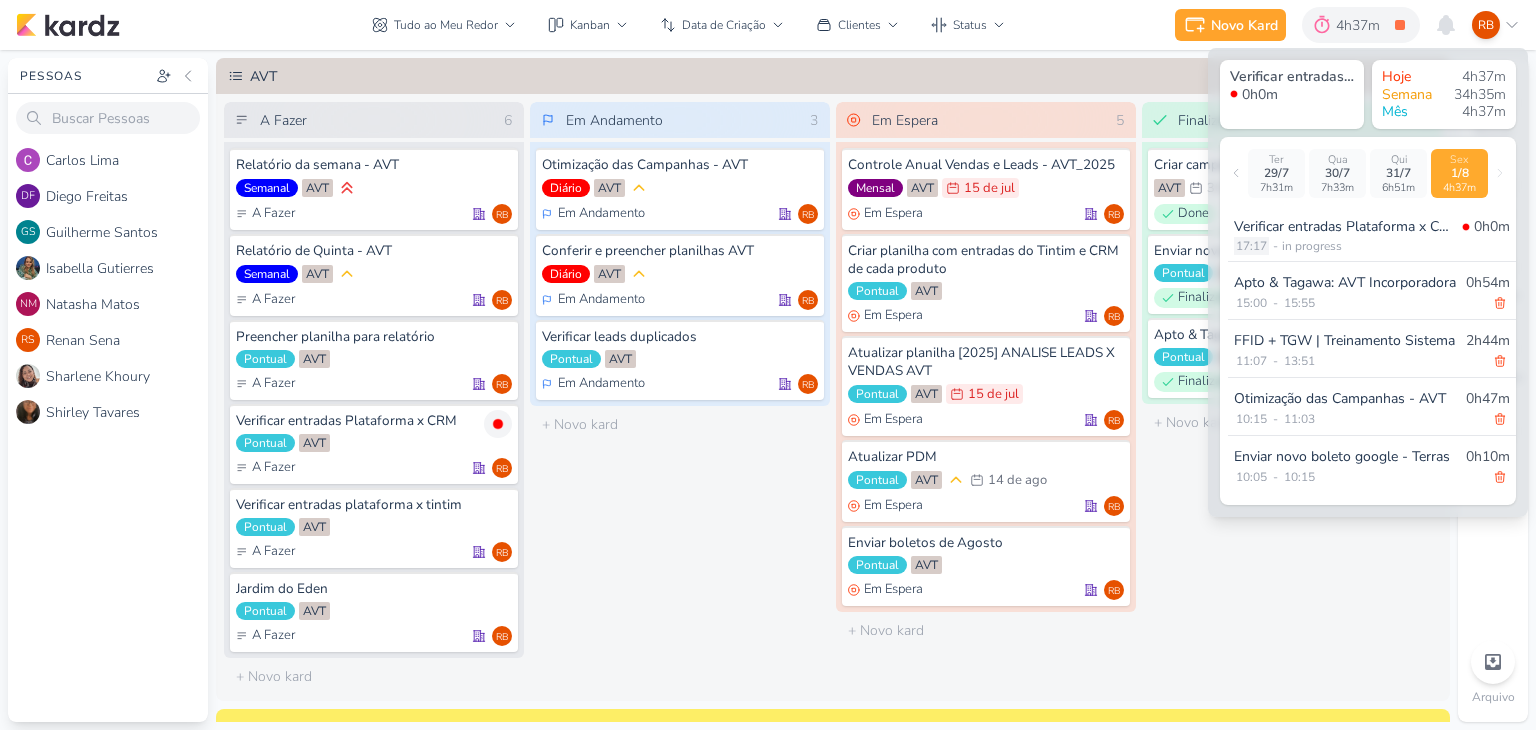 click on "17:17" at bounding box center [1251, 246] 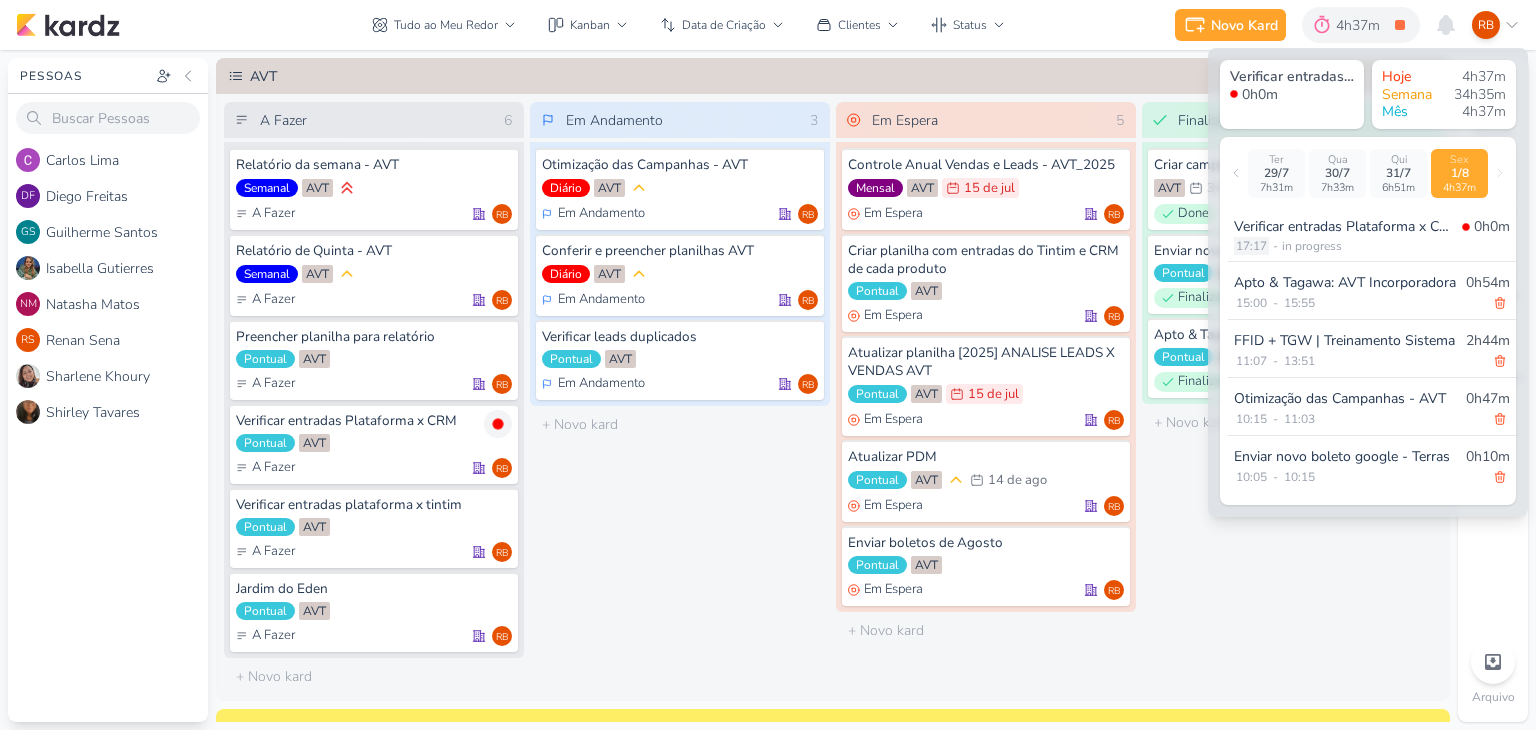 select on "17" 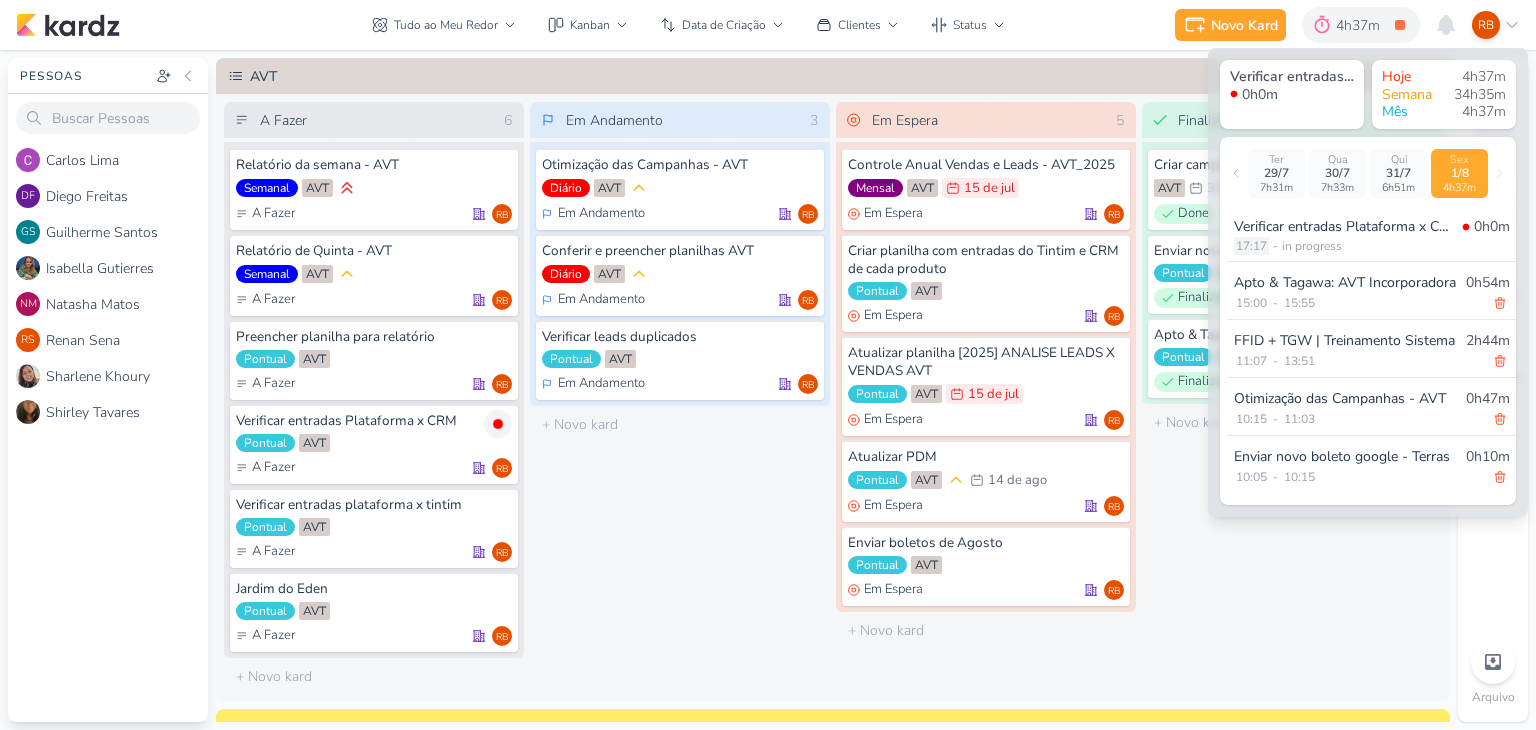 select on "17" 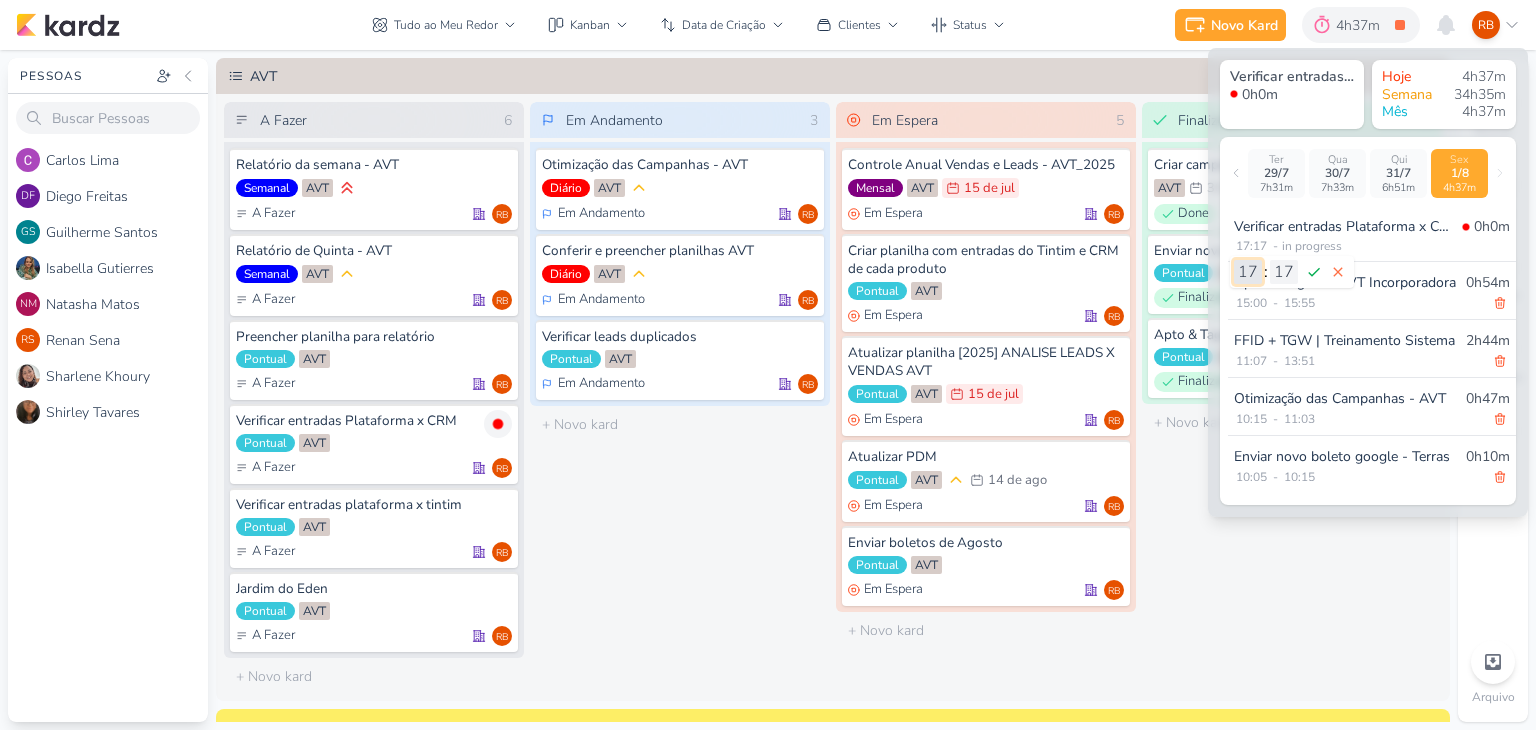 click on "00 01 02 03 04 05 06 07 08 09 10 11 12 13 14 15 16 17 18 19 20 21 22 23" at bounding box center [1248, 272] 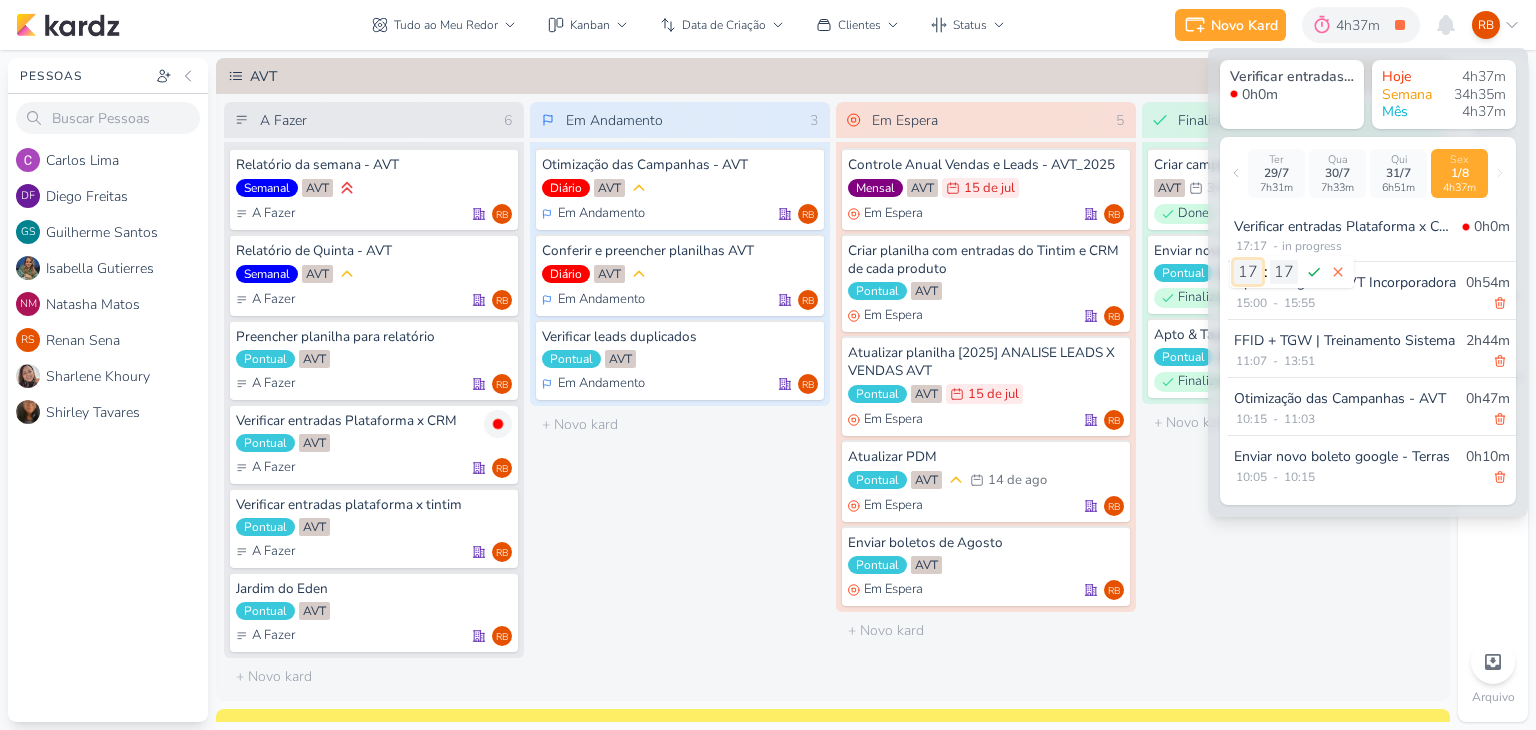 select on "16" 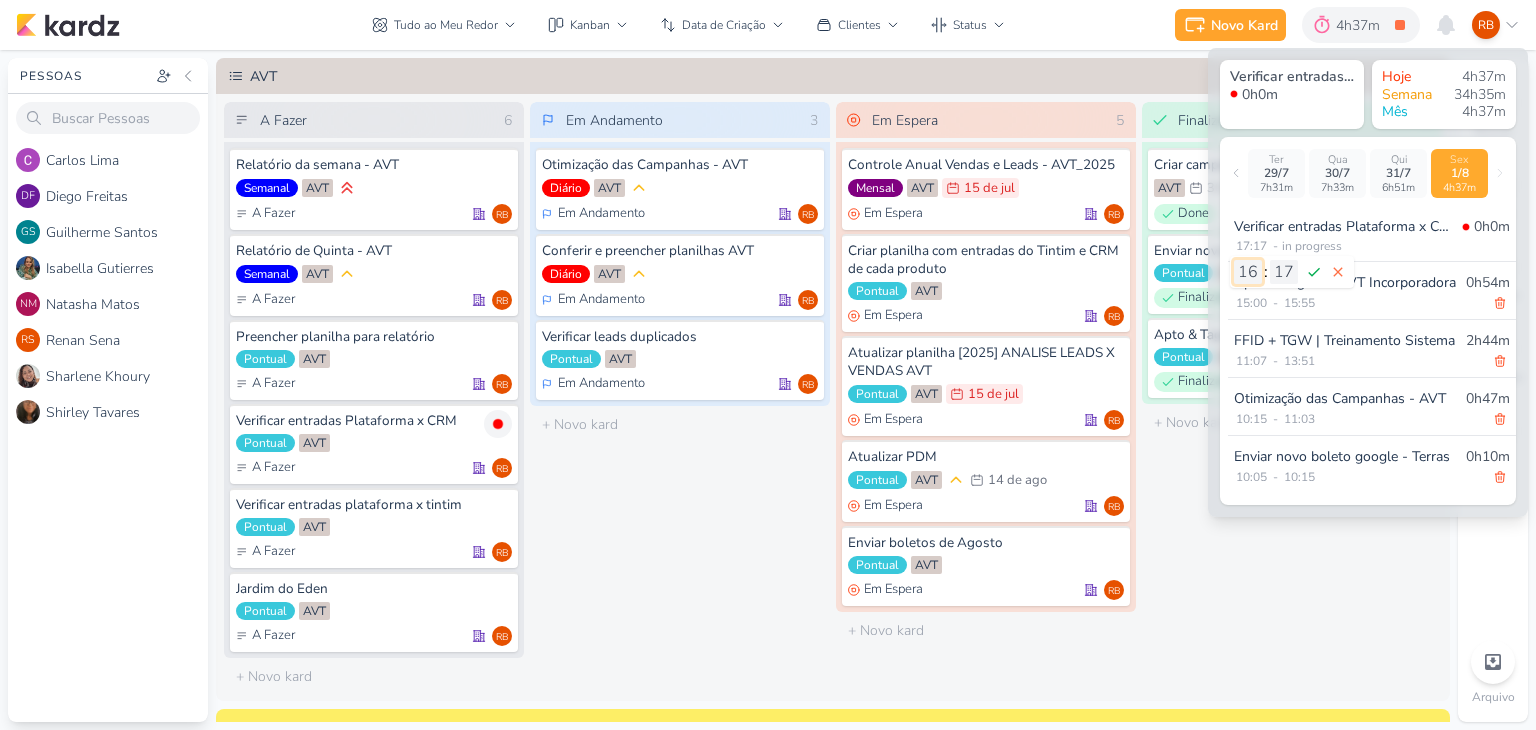click on "00 01 02 03 04 05 06 07 08 09 10 11 12 13 14 15 16 17 18 19 20 21 22 23" at bounding box center (1248, 272) 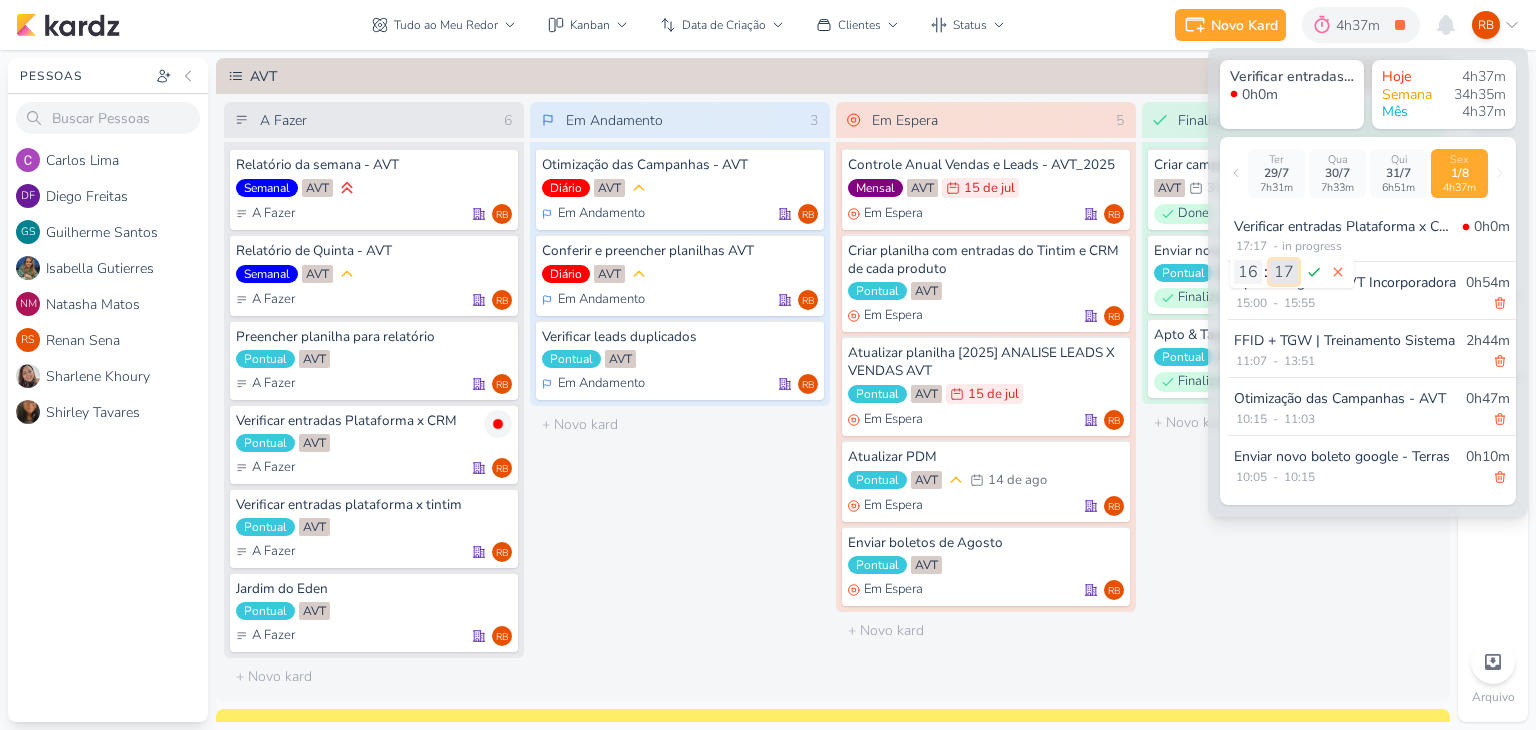 click on "00 01 02 03 04 05 06 07 08 09 10 11 12 13 14 15 16 17 18 19 20 21 22 23 24 25 26 27 28 29 30 31 32 33 34 35 36 37 38 39 40 41 42 43 44 45 46 47 48 49 50 51 52 53 54 55 56 57 58 59" at bounding box center (1284, 272) 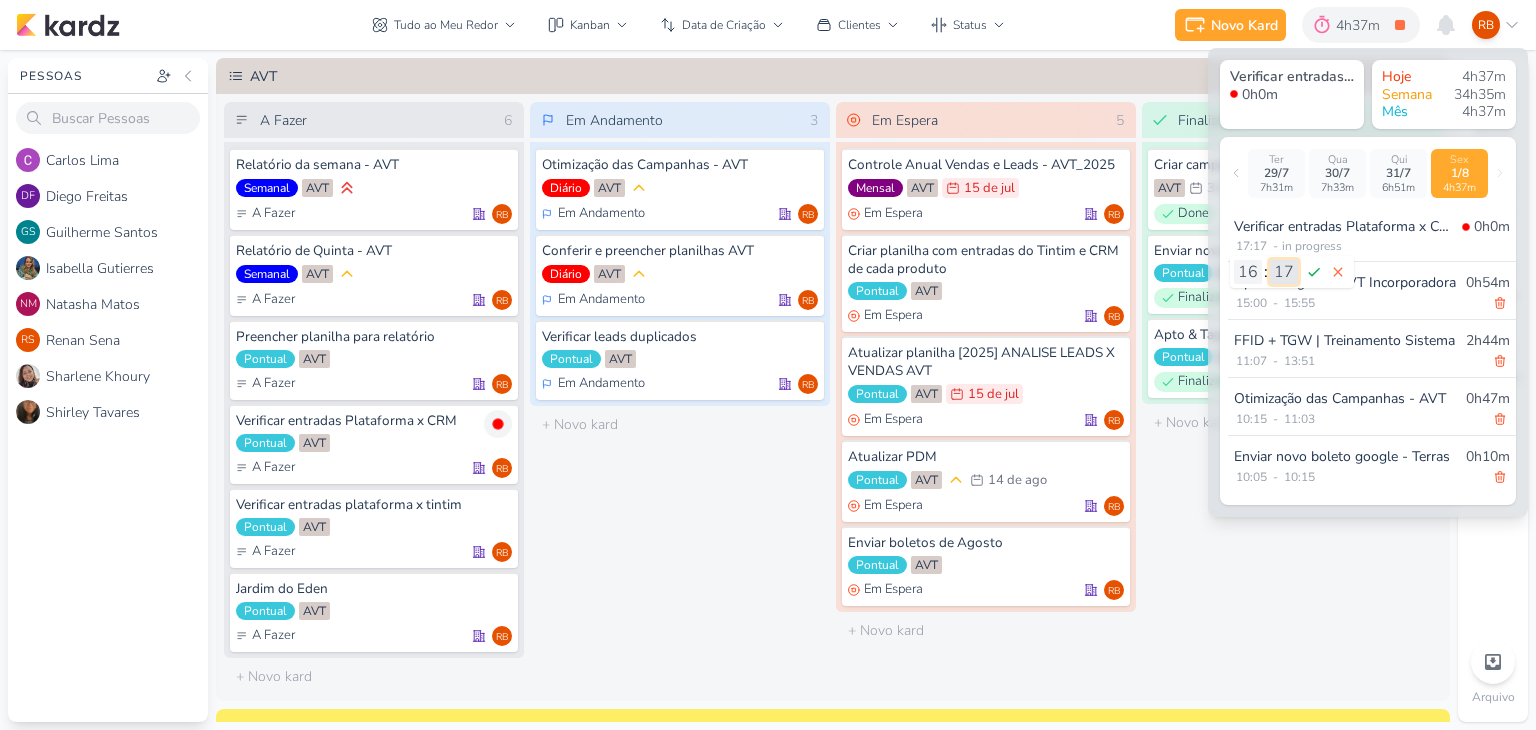 select on "2" 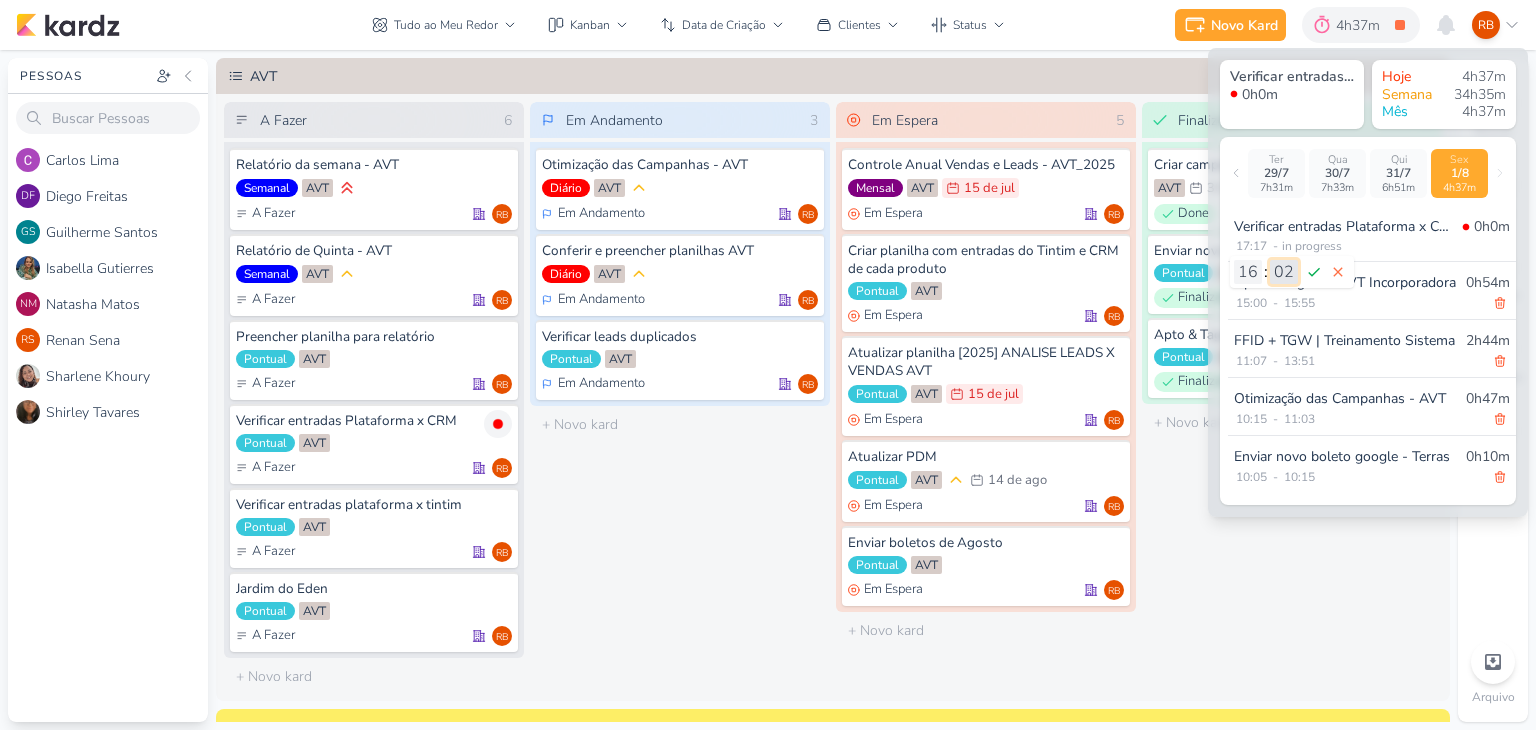 click on "00 01 02 03 04 05 06 07 08 09 10 11 12 13 14 15 16 17 18 19 20 21 22 23 24 25 26 27 28 29 30 31 32 33 34 35 36 37 38 39 40 41 42 43 44 45 46 47 48 49 50 51 52 53 54 55 56 57 58 59" at bounding box center [1284, 272] 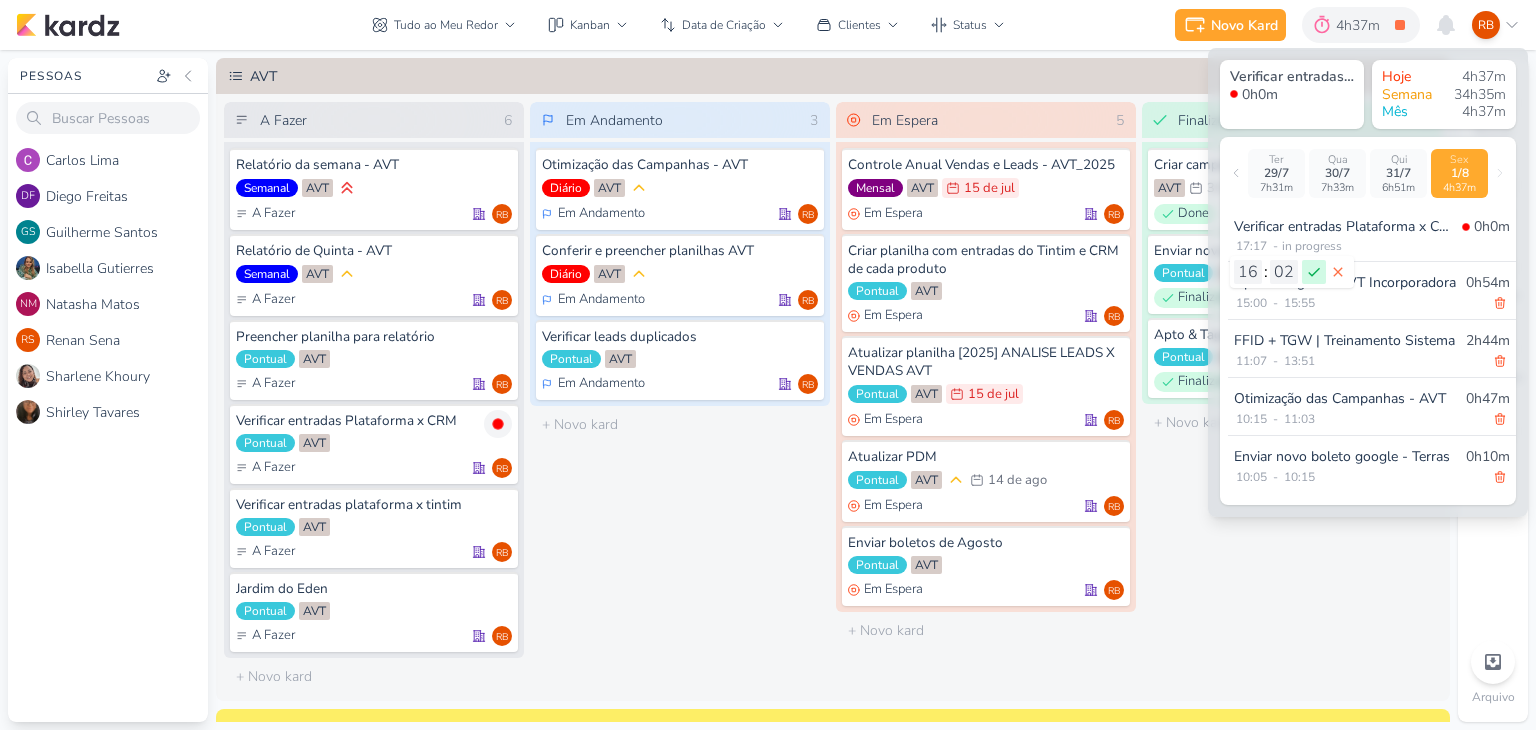 click 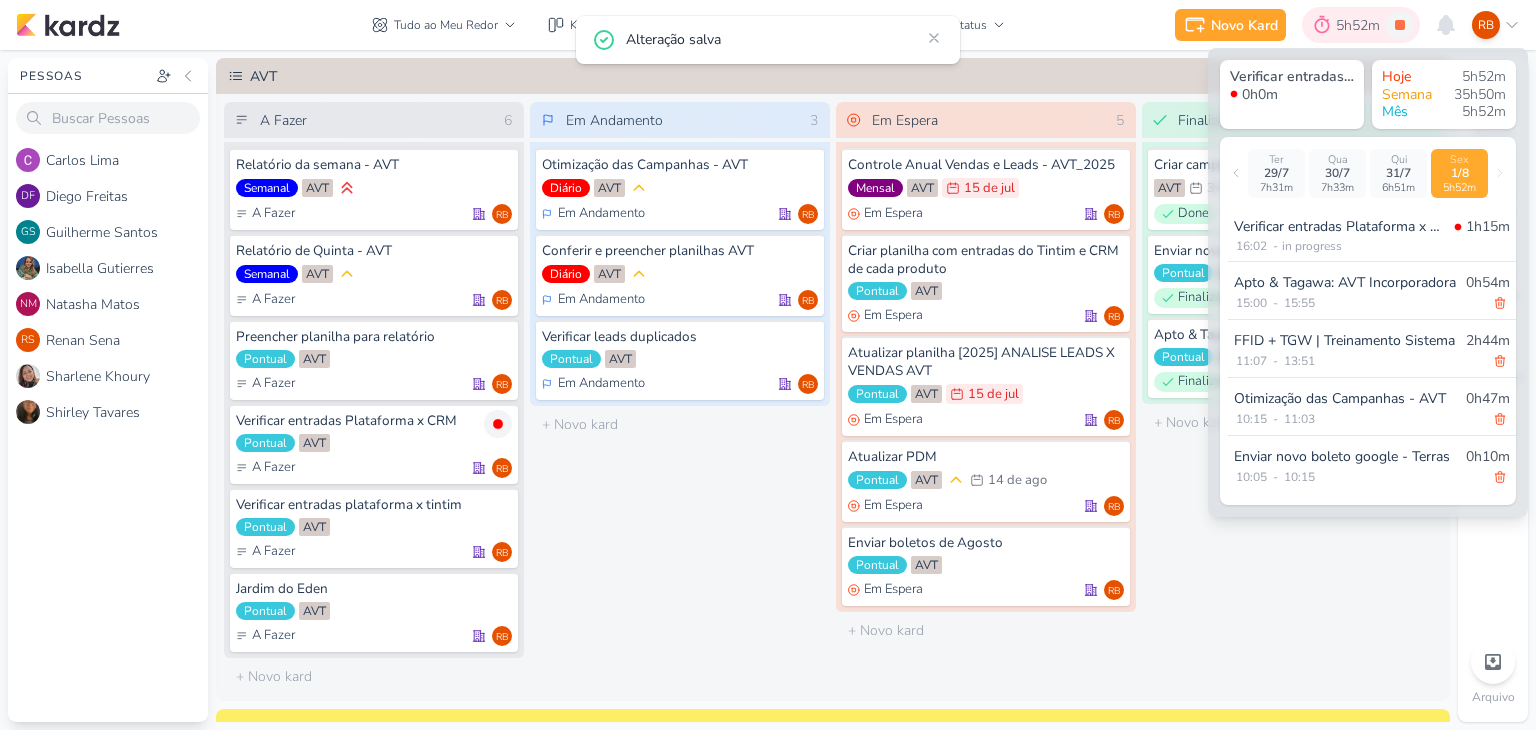 click on "5h52m" at bounding box center (1361, 25) 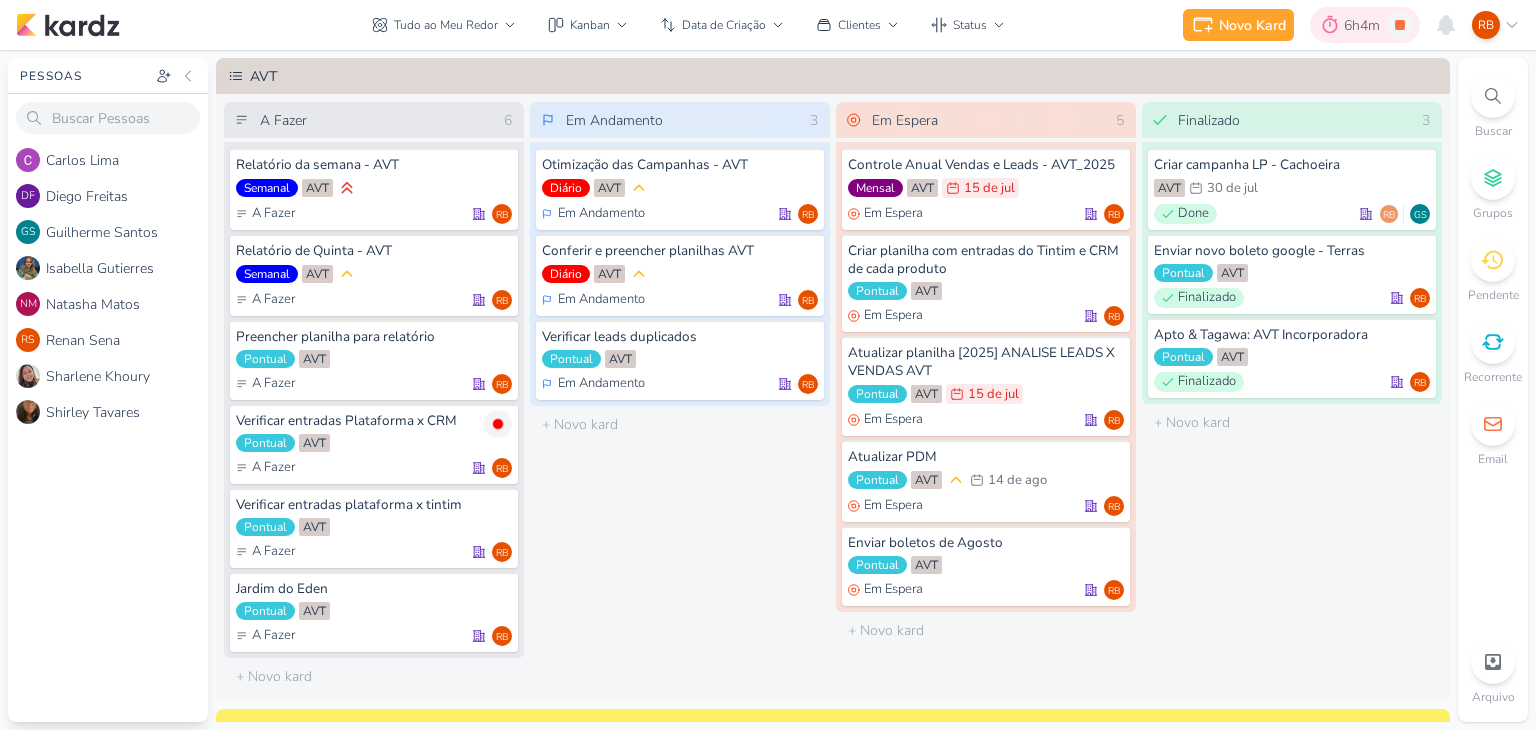 click on "6h4m" at bounding box center (1365, 25) 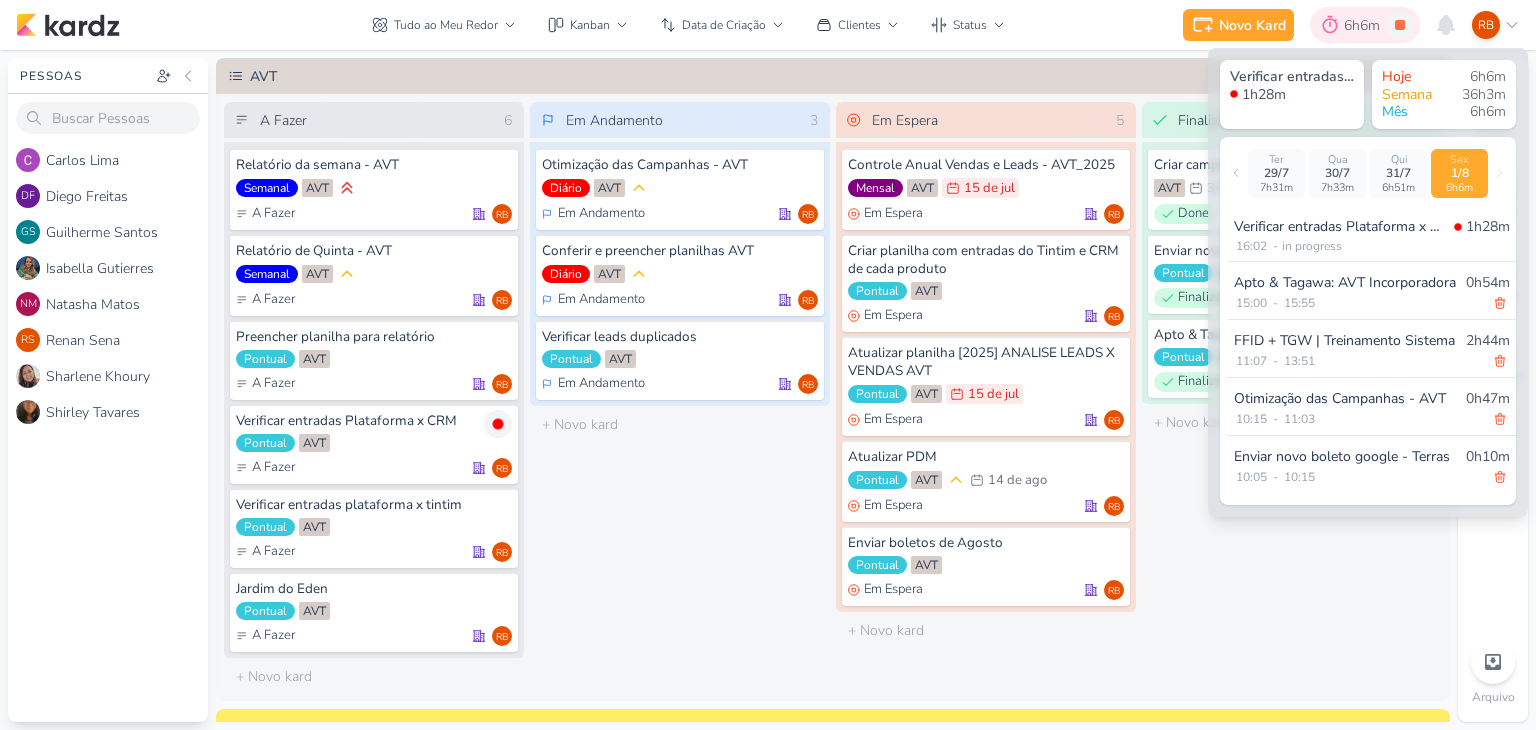 click on "6h6m" at bounding box center [1365, 25] 